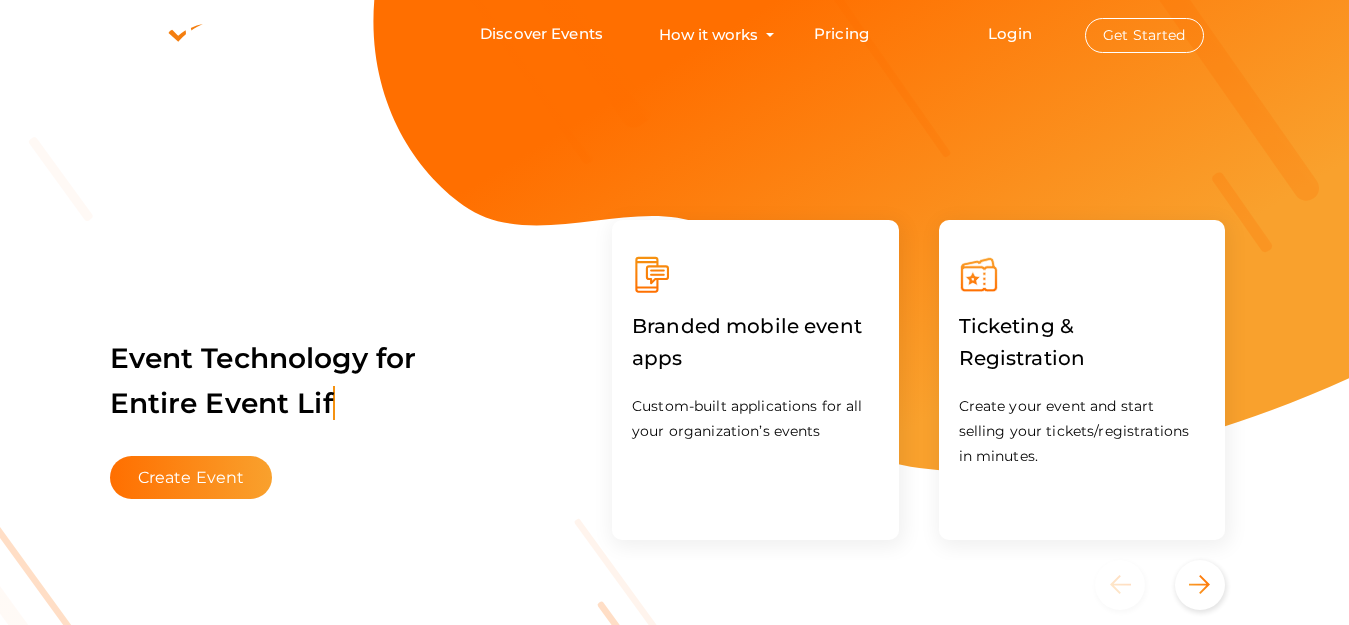 scroll, scrollTop: 0, scrollLeft: 0, axis: both 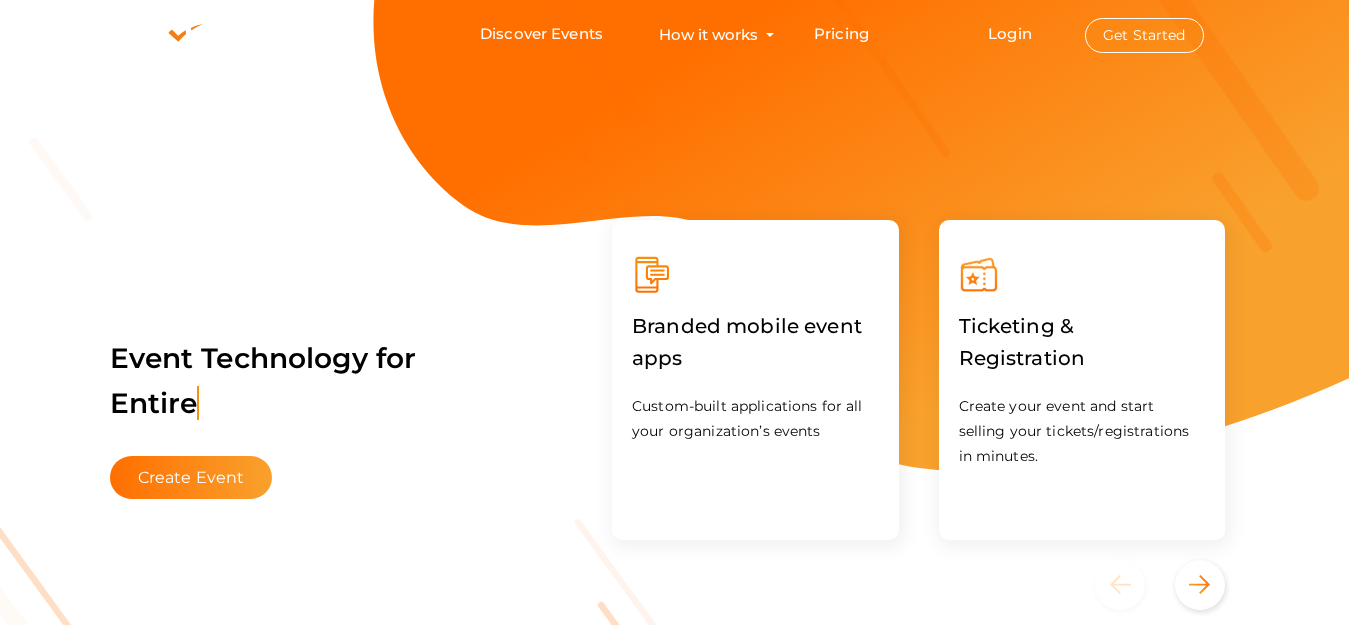 click on "Get Started" at bounding box center (1144, 35) 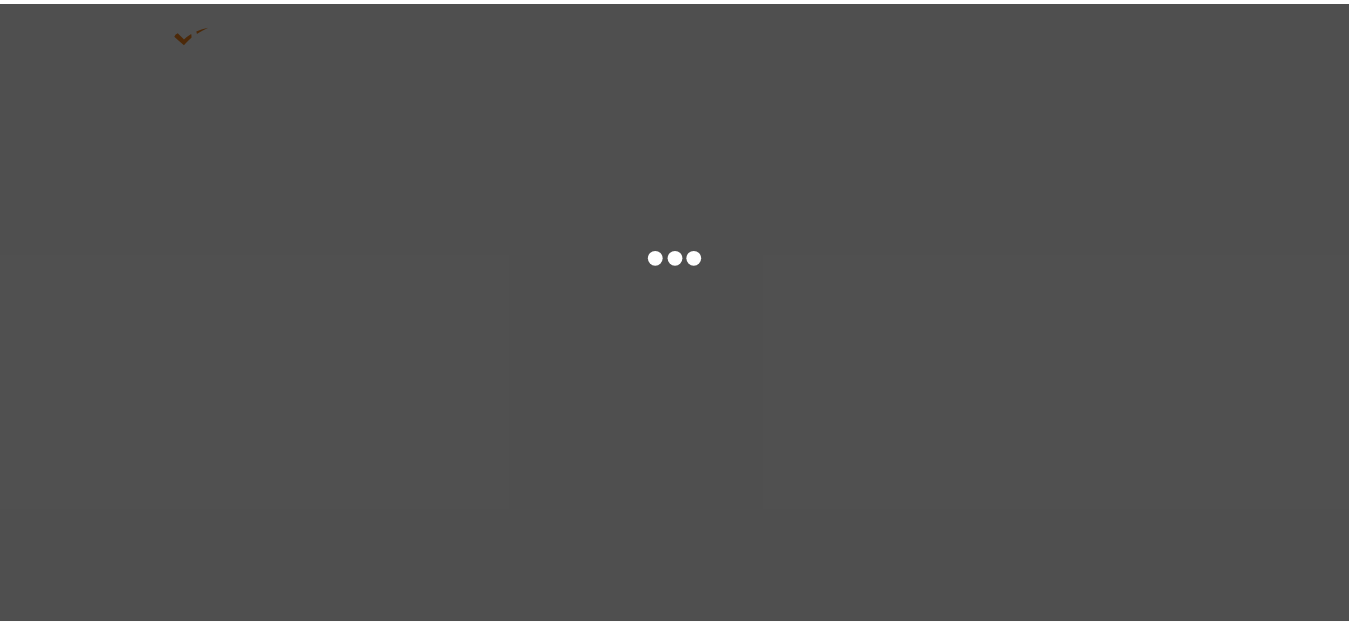 scroll, scrollTop: 0, scrollLeft: 0, axis: both 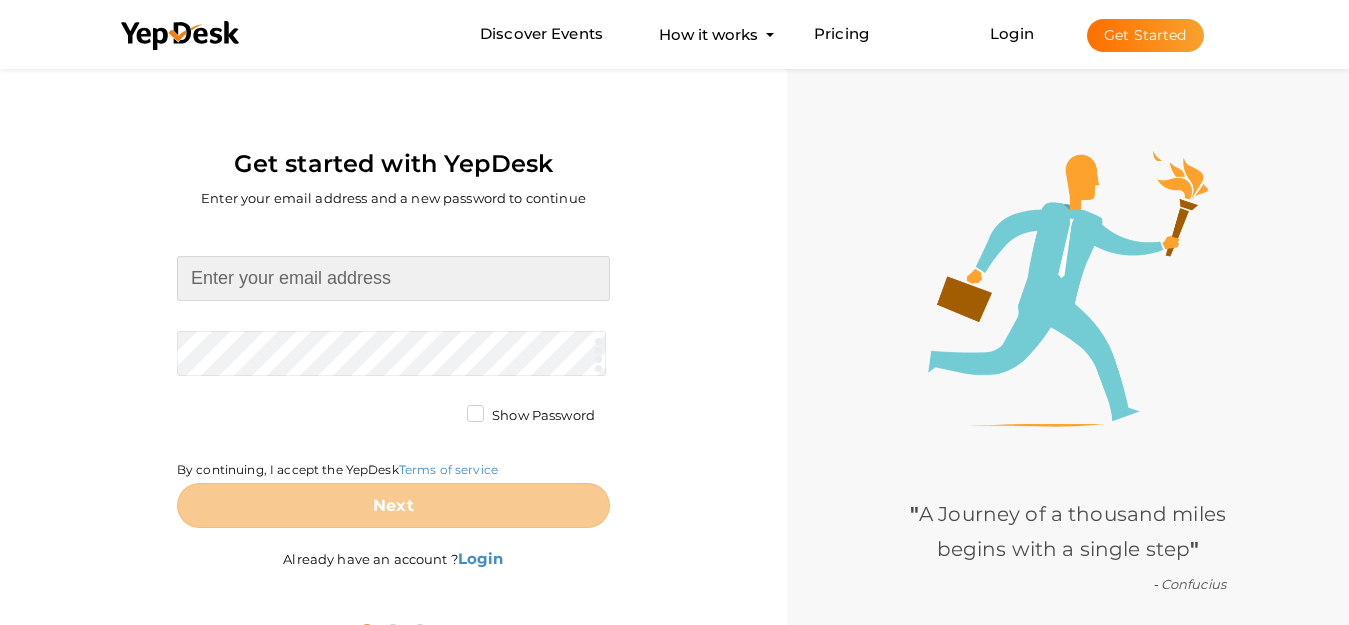 click at bounding box center (393, 278) 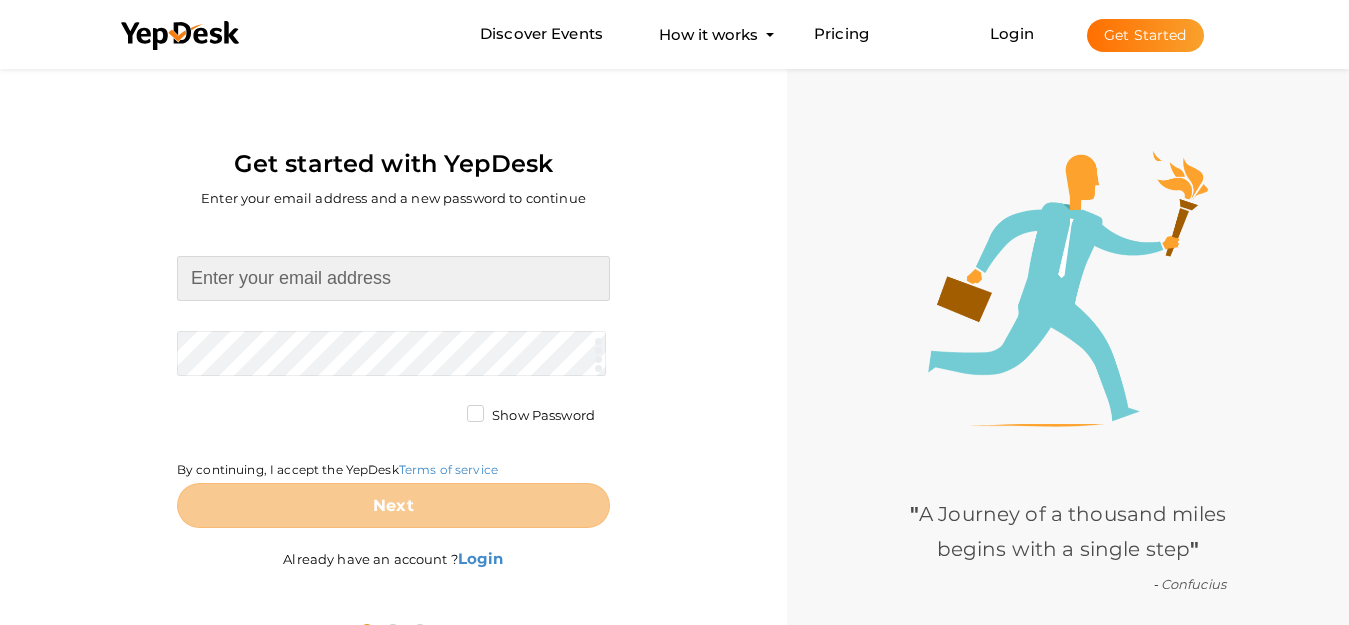 paste on "[EMAIL]" 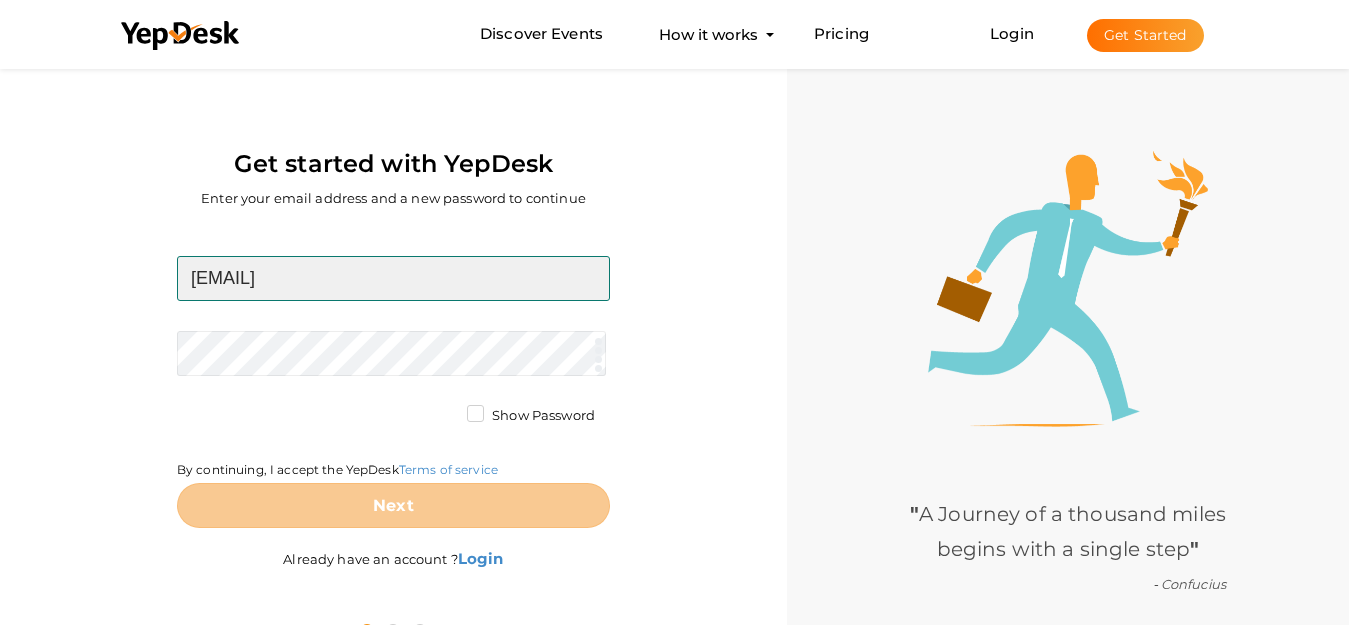 type on "[EMAIL]" 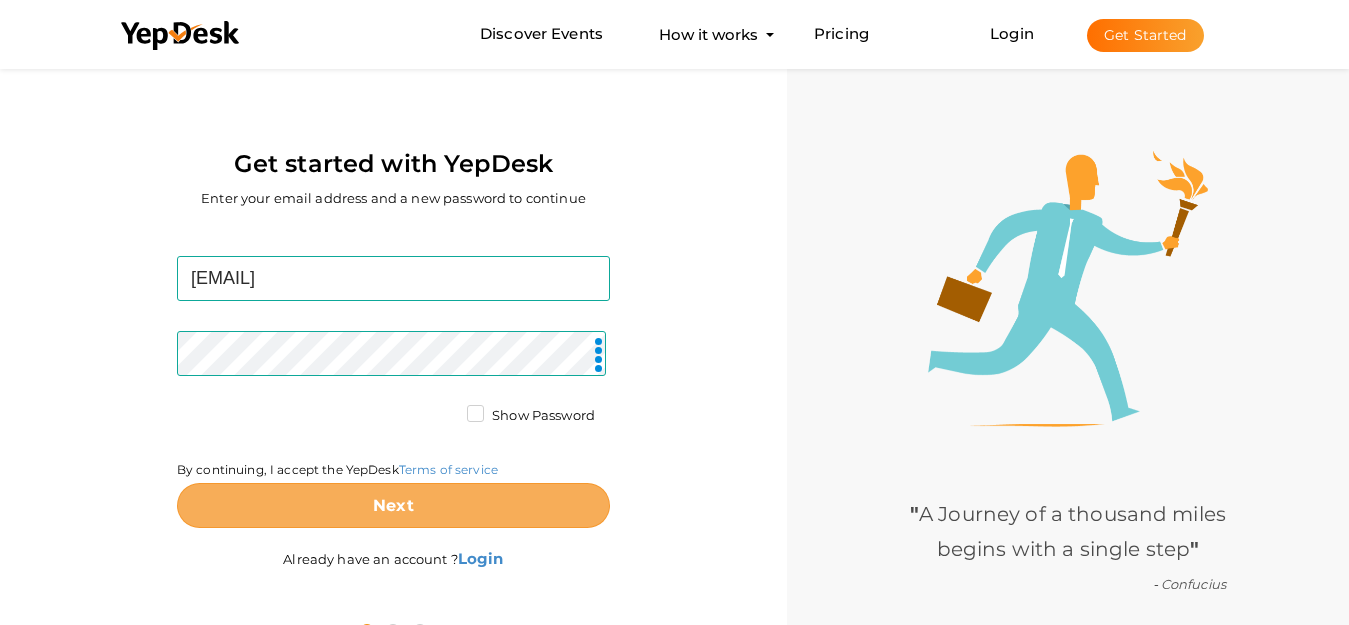 click on "Next" at bounding box center [393, 505] 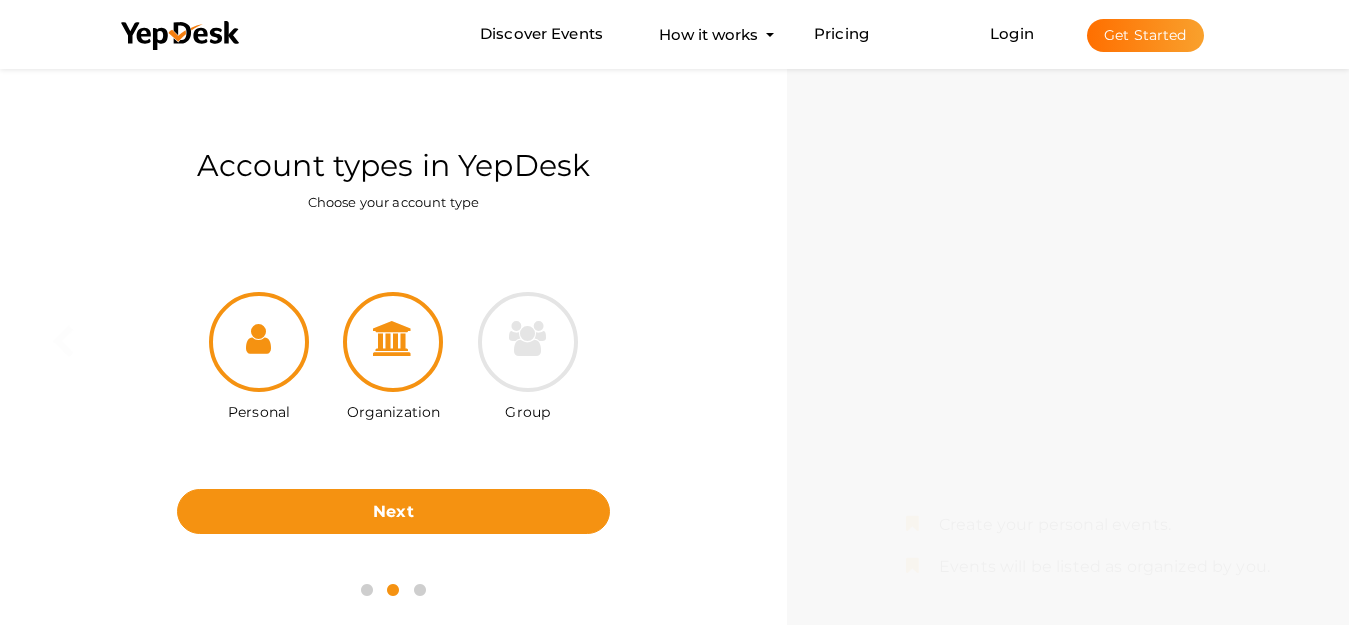 click at bounding box center (393, 338) 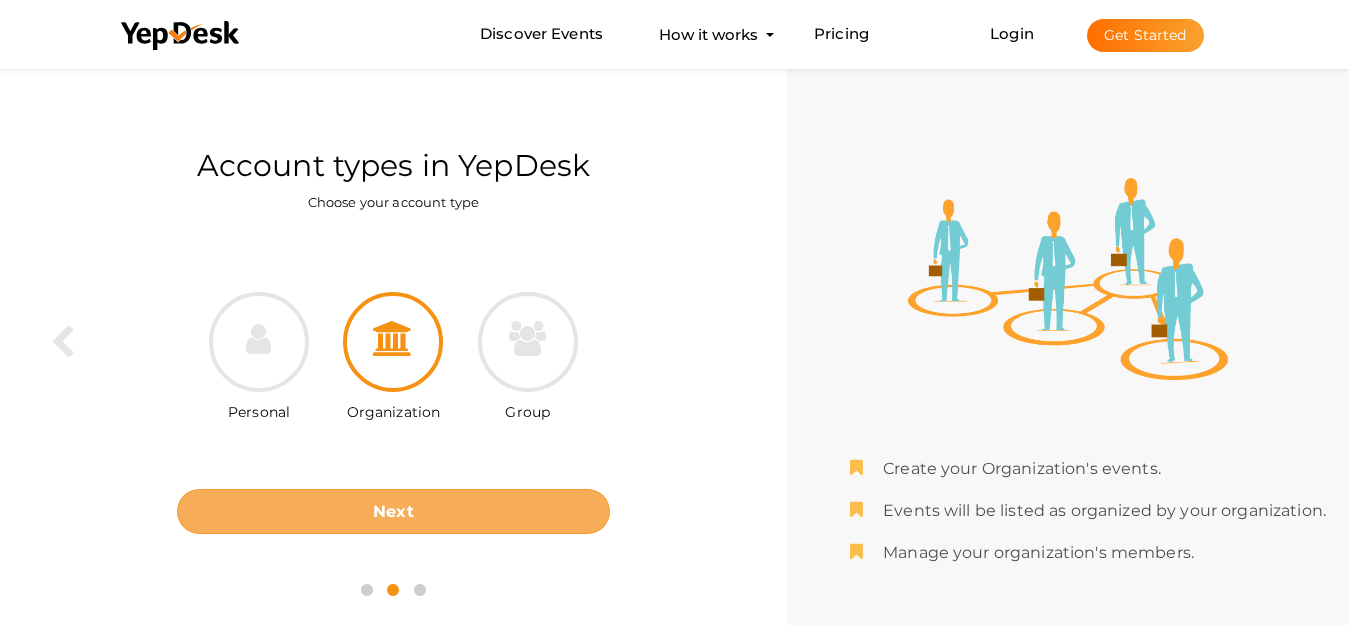 click on "Next" at bounding box center (393, 511) 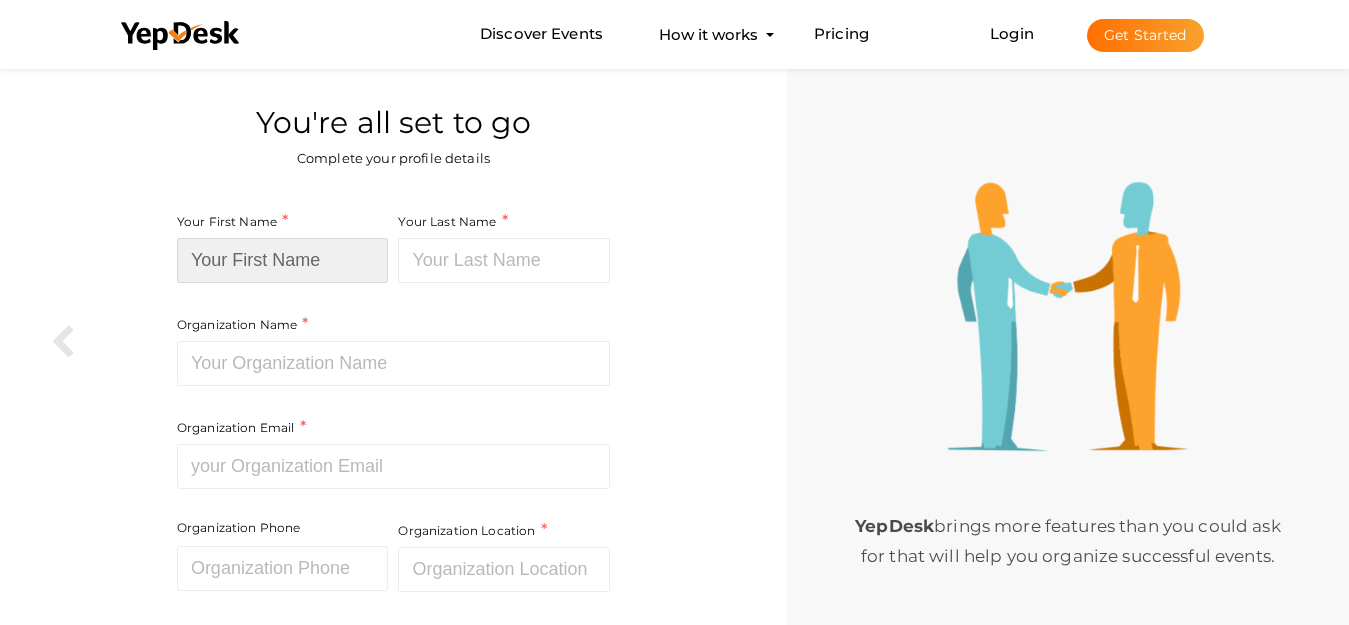 click at bounding box center [283, 260] 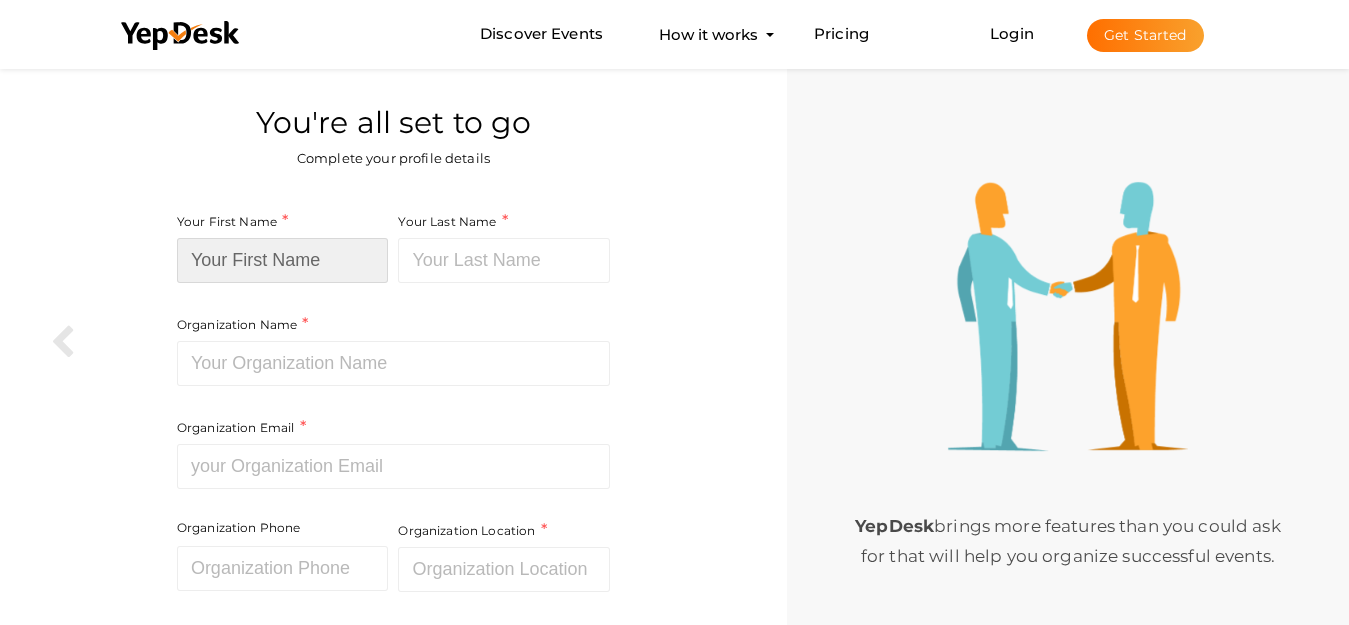 paste on "Fix My Adblue UK - ECU Remapping Solutions" 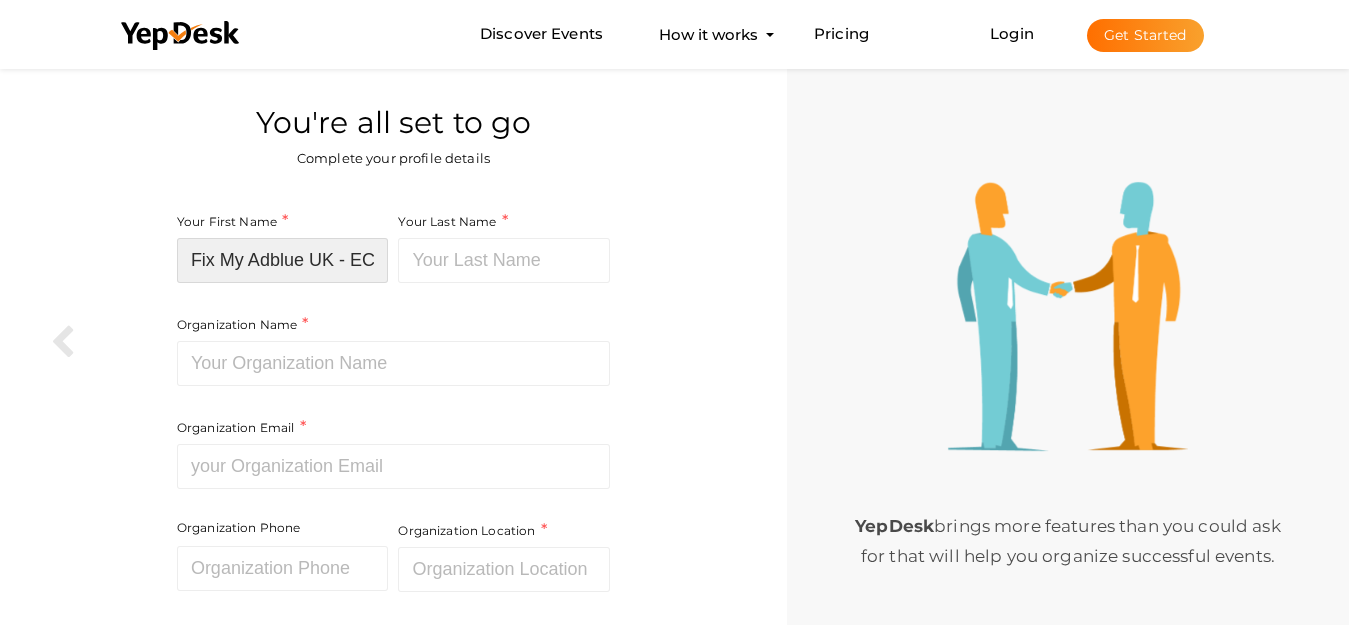 scroll, scrollTop: 0, scrollLeft: 191, axis: horizontal 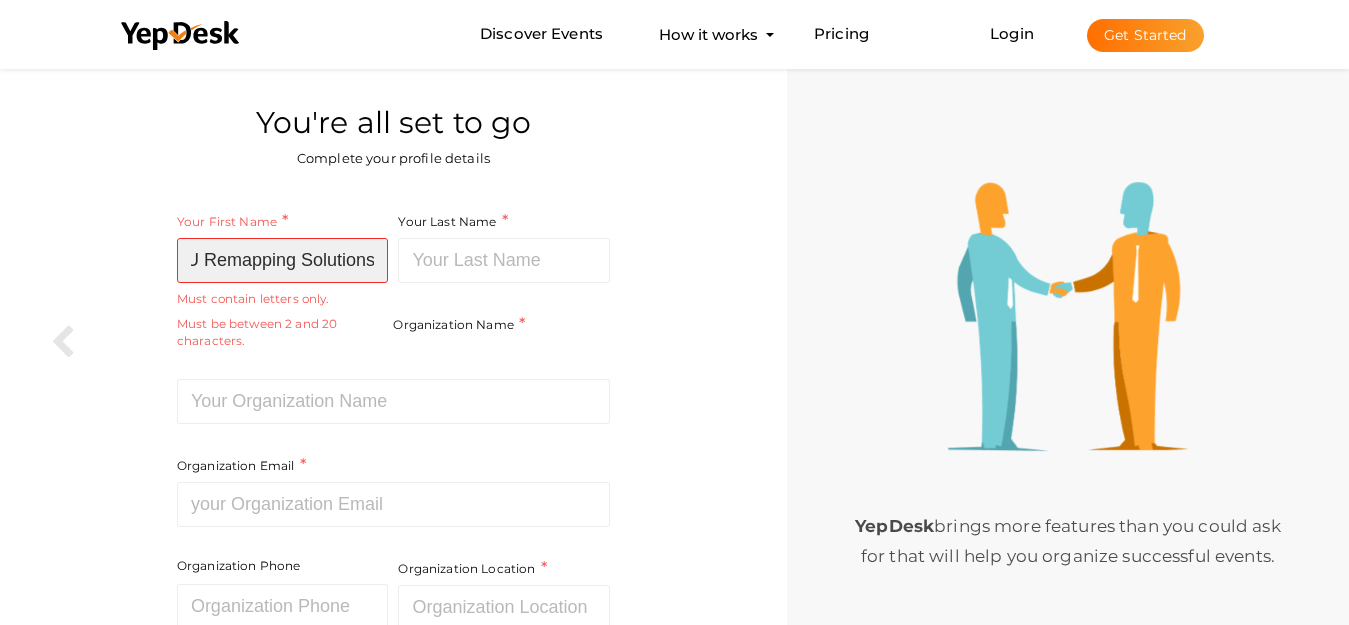 type on "Fix My Adblue UK - ECU Remapping Solutions" 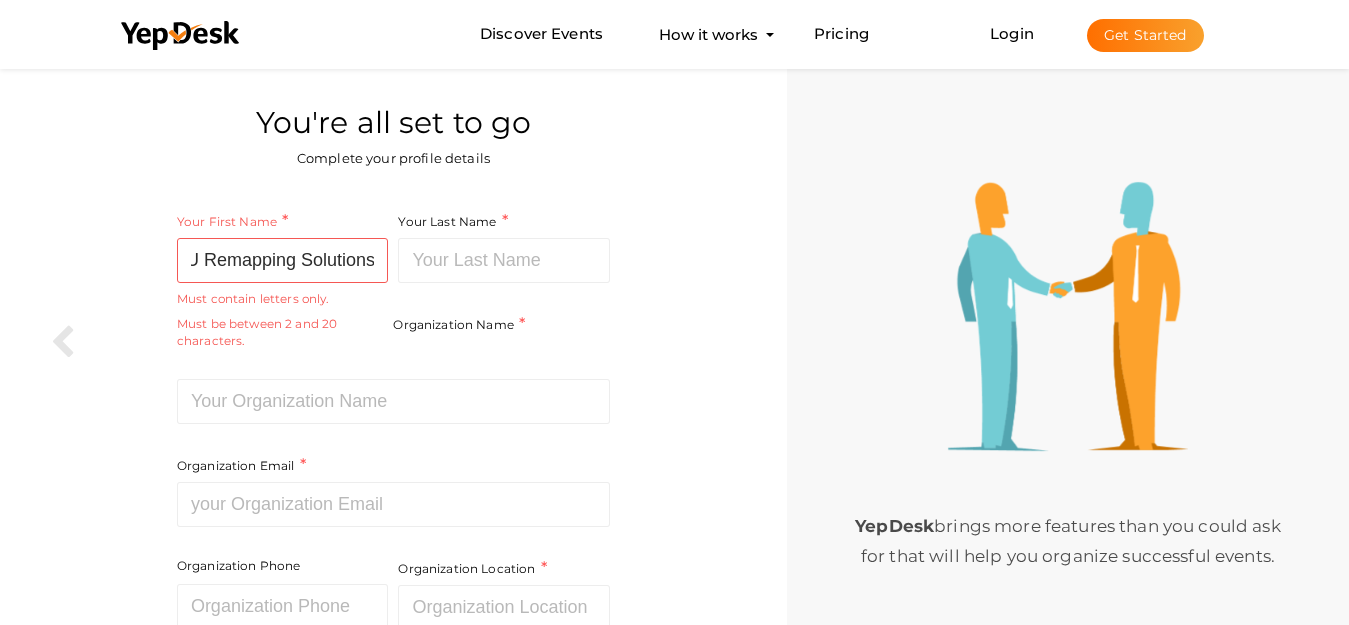 click on "Your
First Name    Fix My Adblue UK - ECU Remapping Solutions   Required.
Must
contain letters only.
Must be between 2 and 20 characters." at bounding box center (285, 294) 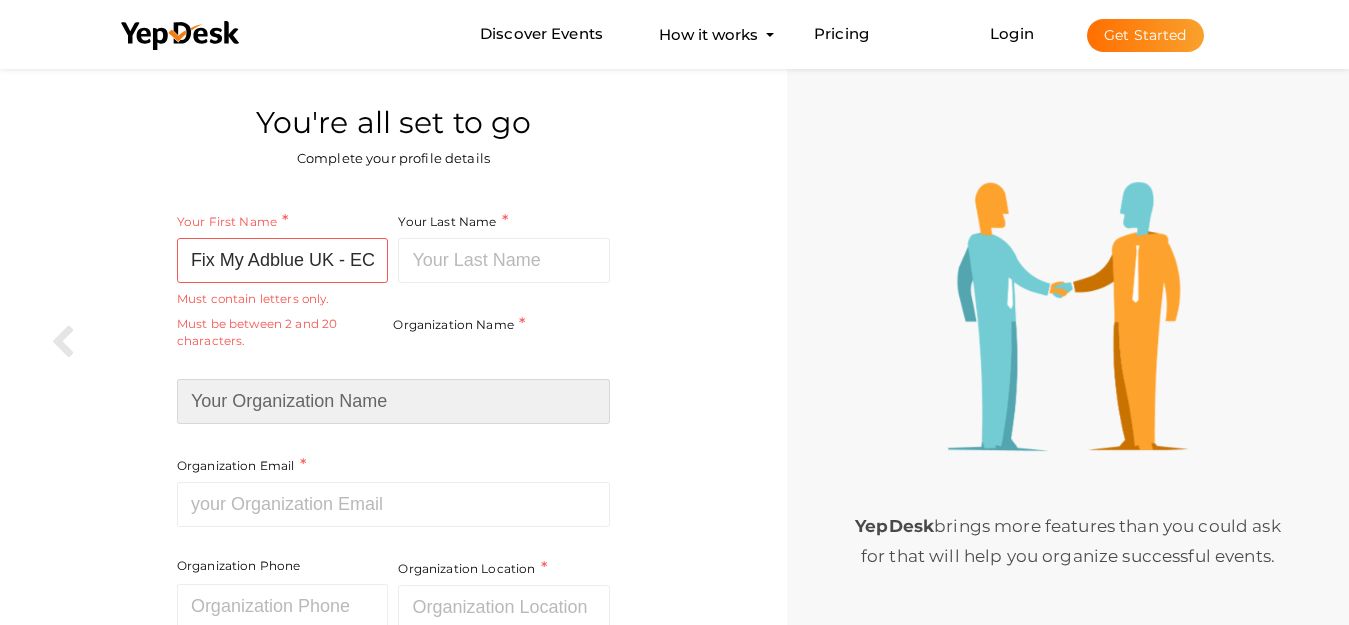 click at bounding box center [393, 401] 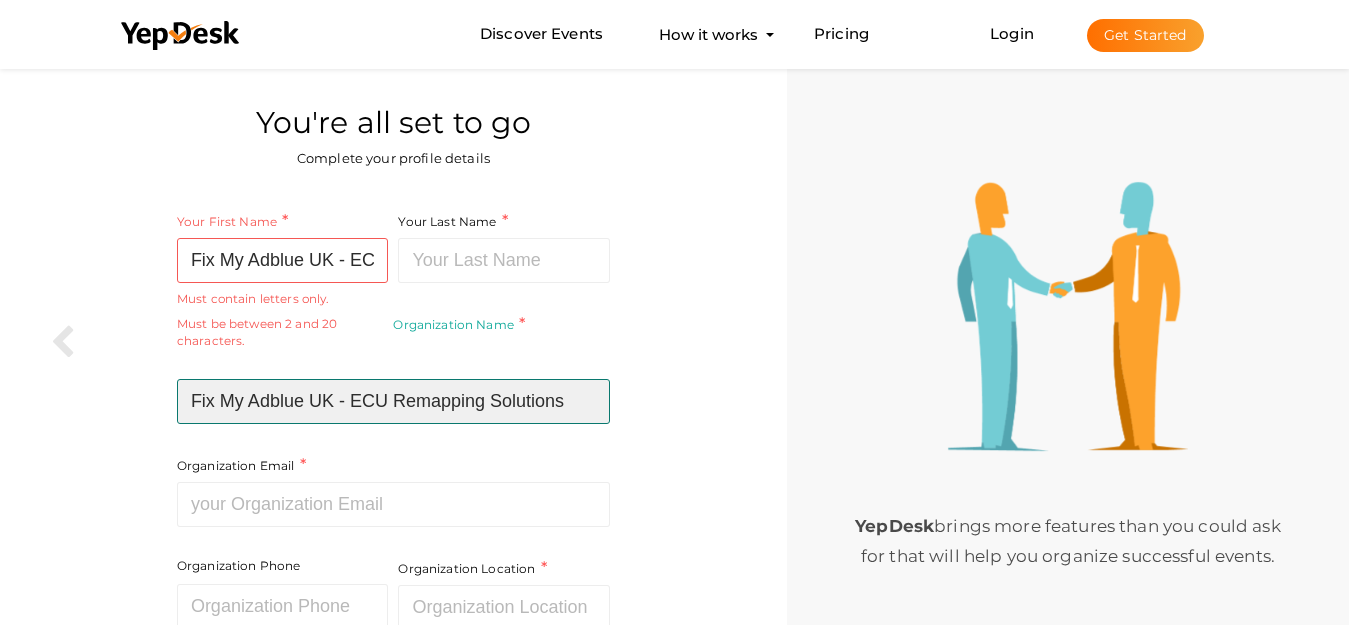 type on "Fix My Adblue UK - ECU Remapping Solutions" 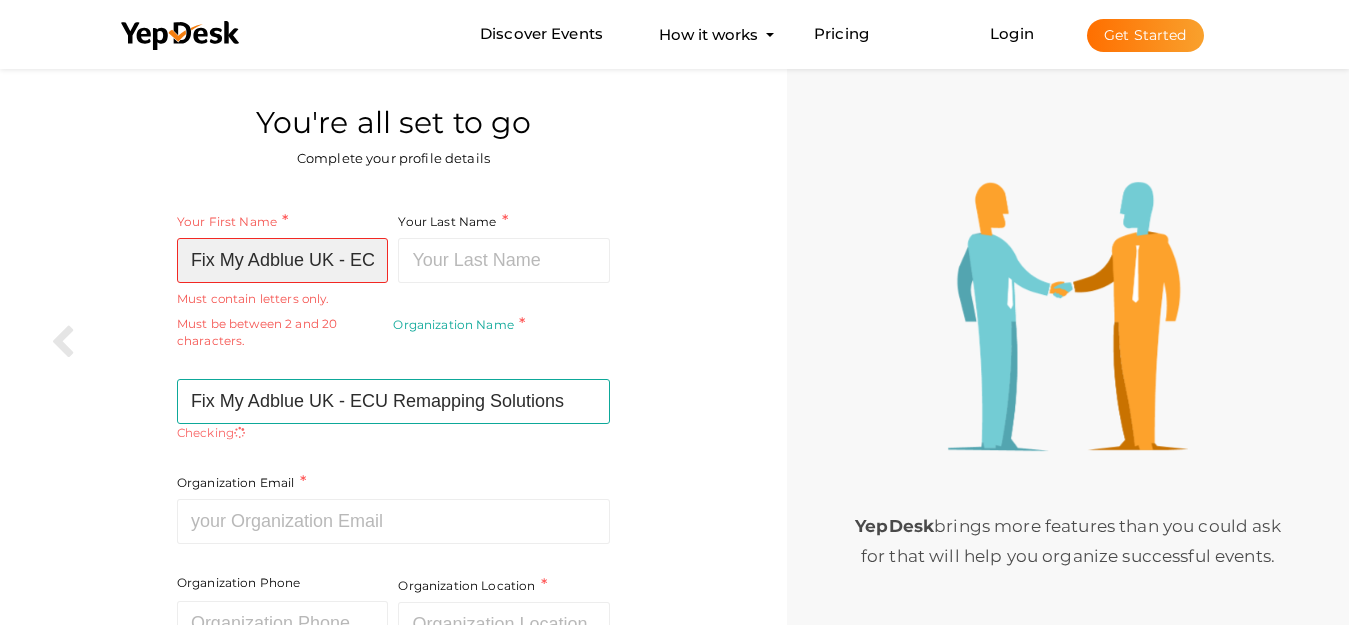 scroll, scrollTop: 0, scrollLeft: 191, axis: horizontal 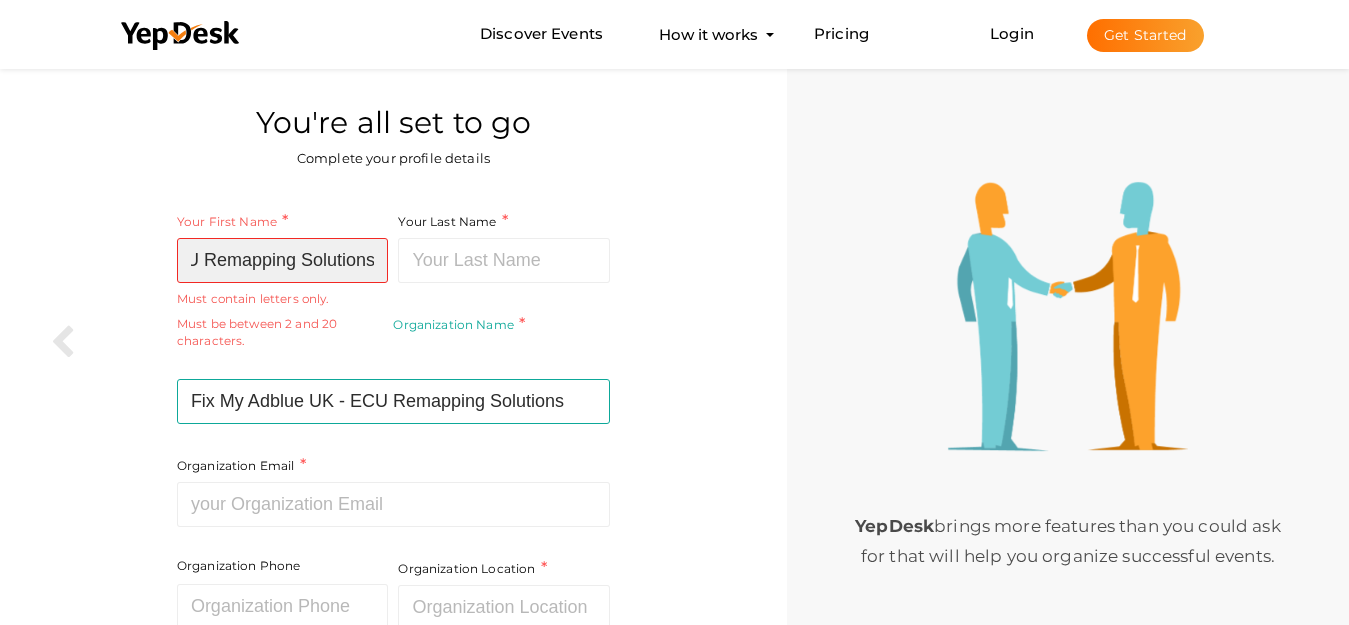 drag, startPoint x: 353, startPoint y: 262, endPoint x: 470, endPoint y: 267, distance: 117.10679 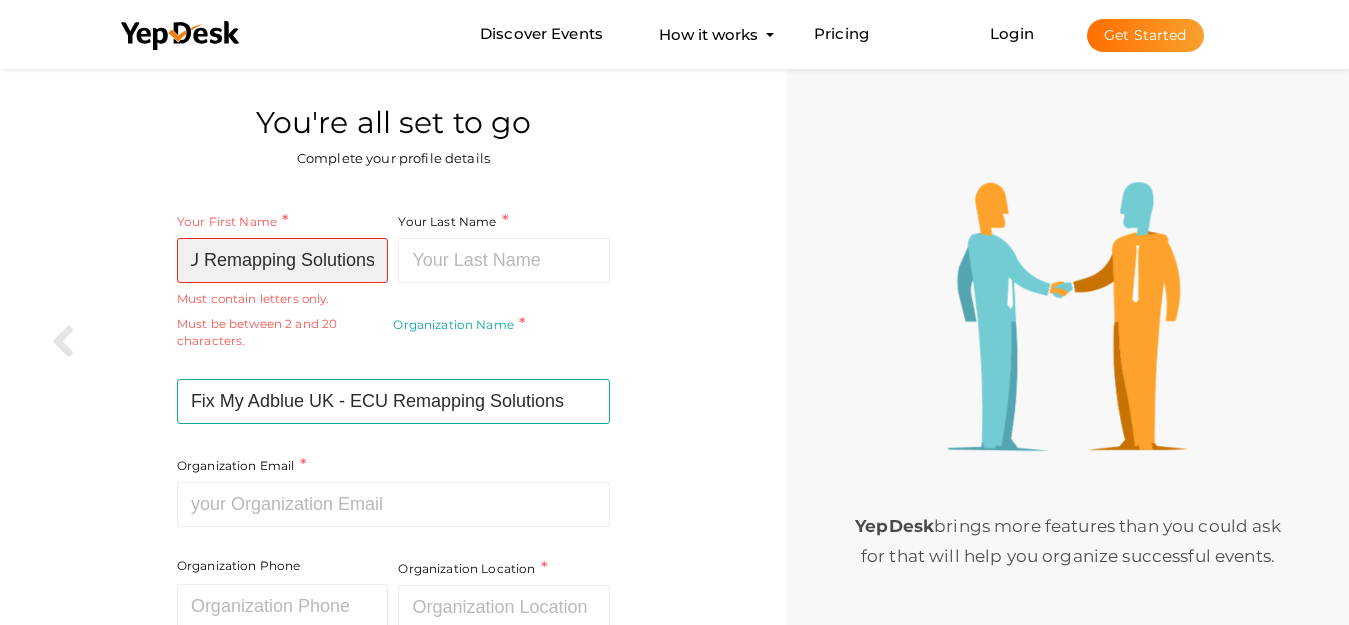 click on "Your
First Name    Fix My Adblue UK - ECU Remapping Solutions   Required.
Must
contain letters only.
Must be between 2 and 20 characters.
Your
Last Name     Required.
Must
contain letters only.
Must be between 1 and 20 characters.
Organization Name    Fix My Adblue UK - ECU Remapping Solutions   Required.
Between
two and hundred characters   Name already in use.
Please use a different name.
Organization Email
Required.
Invalid email.
Organization Phone
Invalid Phone number.
Organization Location      Required." at bounding box center [393, 393] 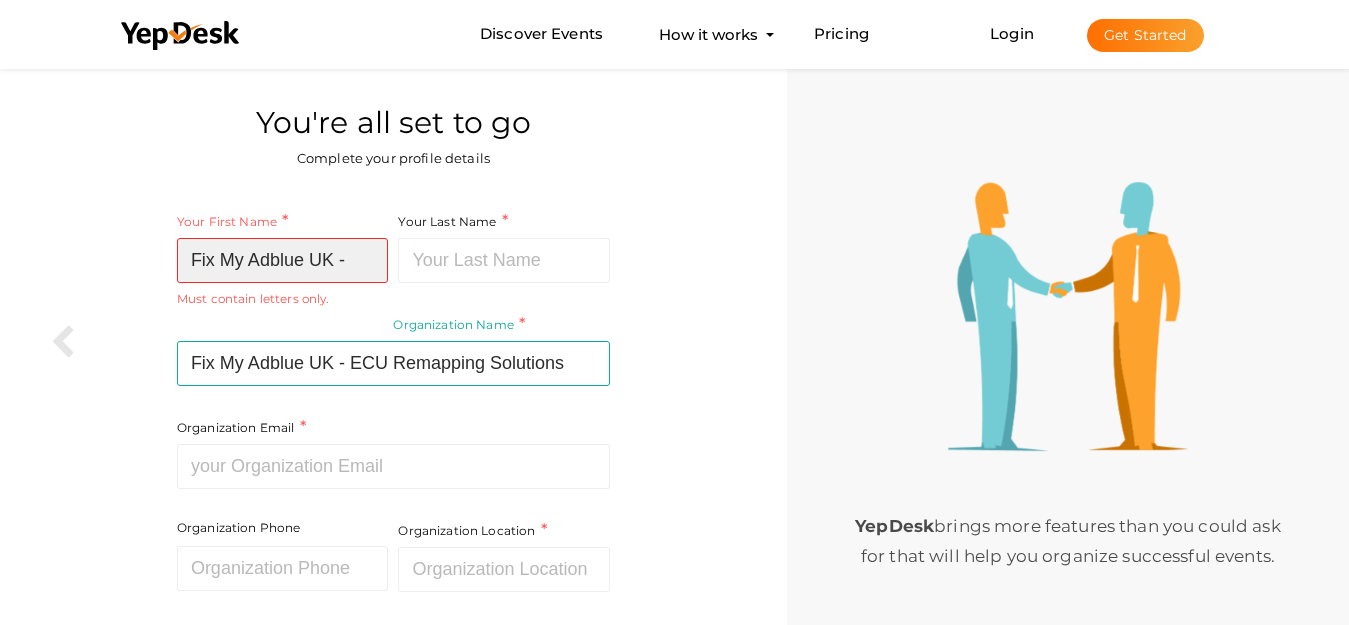 scroll, scrollTop: 0, scrollLeft: 0, axis: both 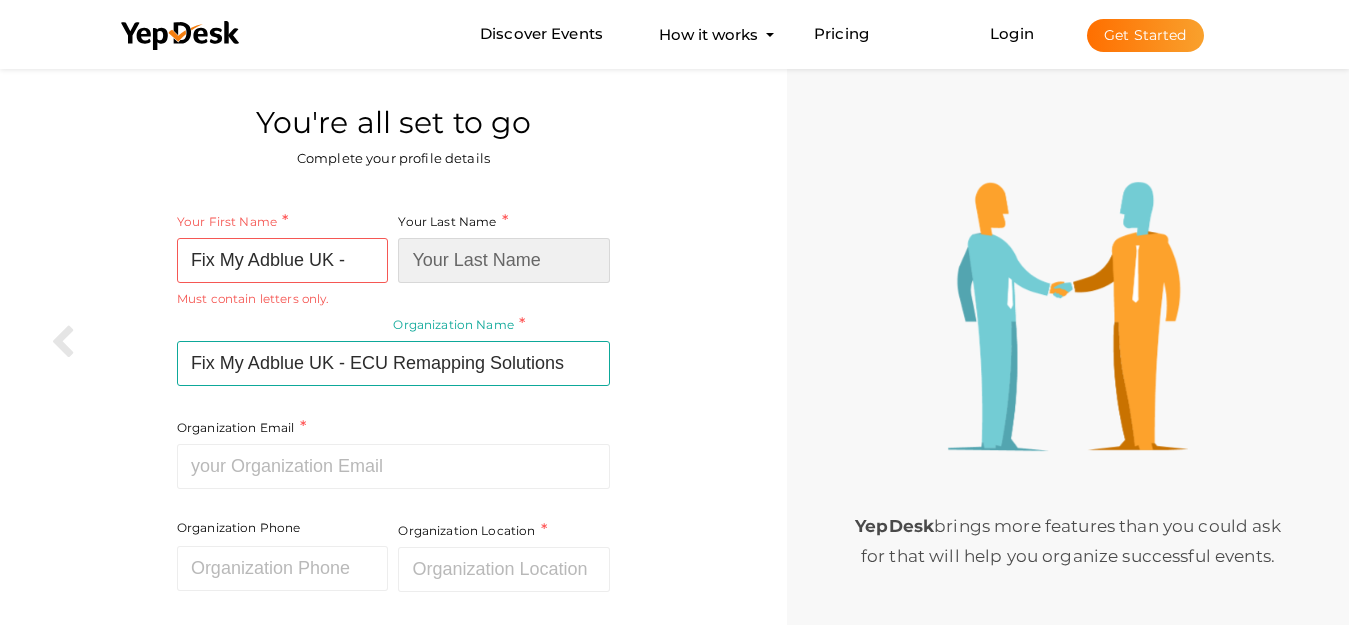 click at bounding box center (504, 260) 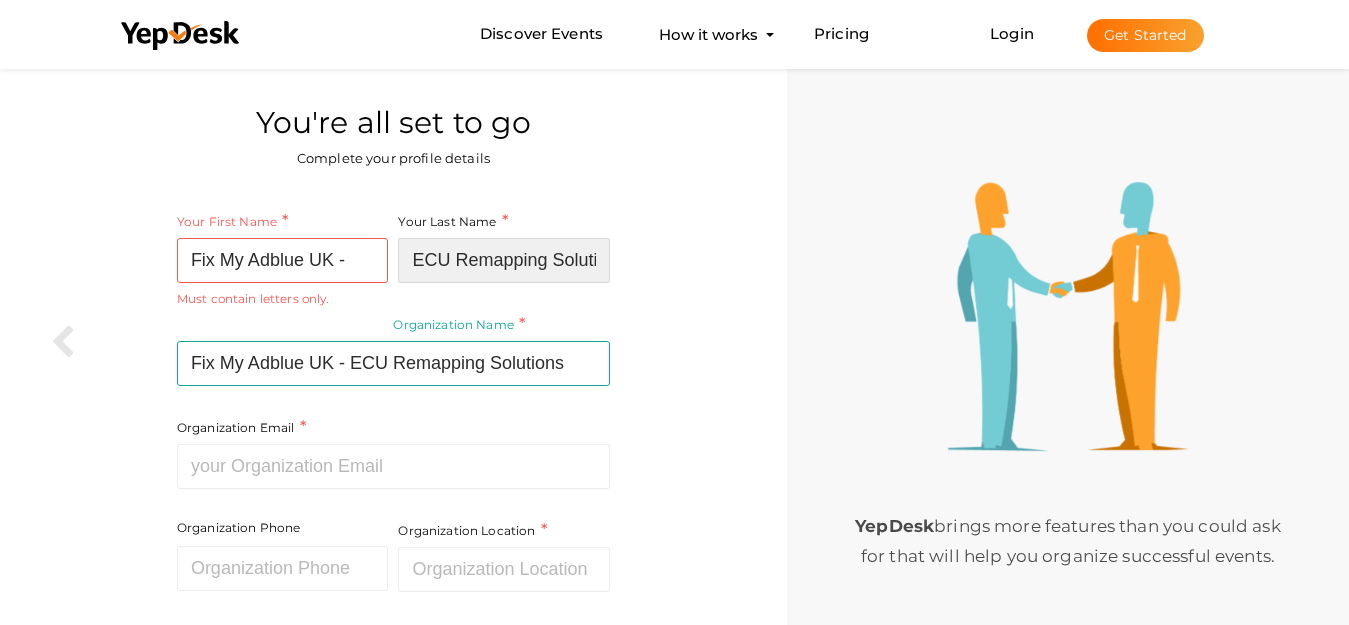 scroll, scrollTop: 0, scrollLeft: 32, axis: horizontal 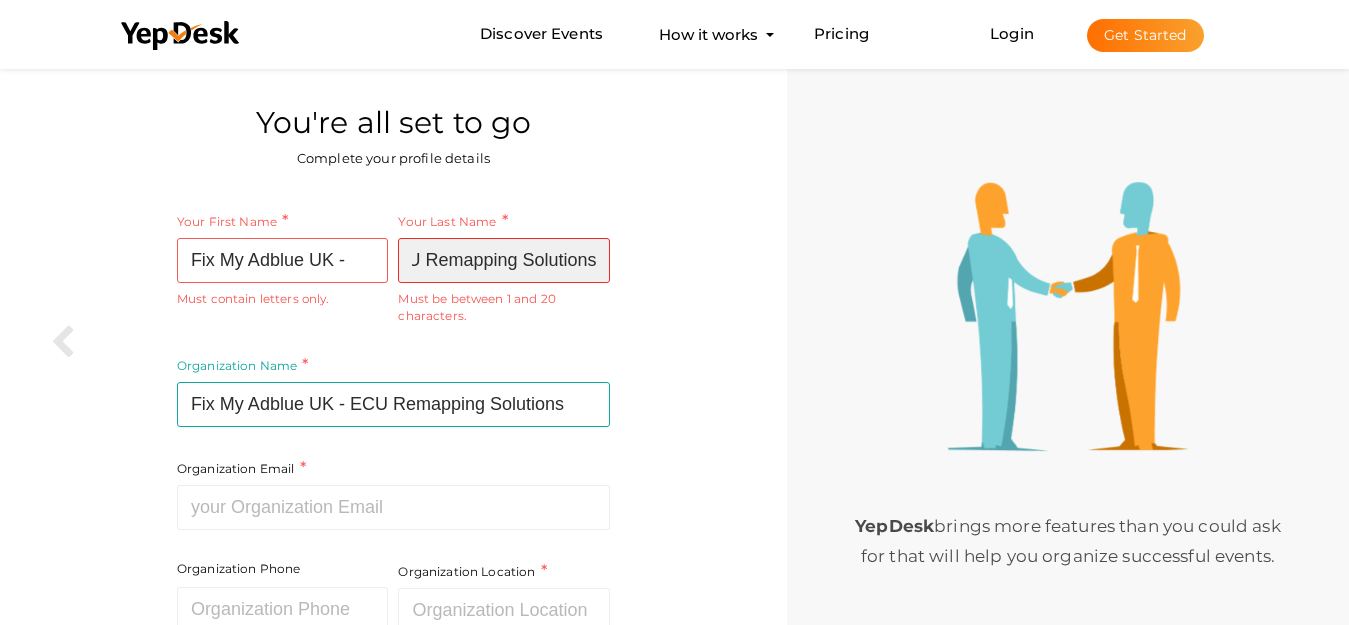 type on "ECU Remapping Solutions" 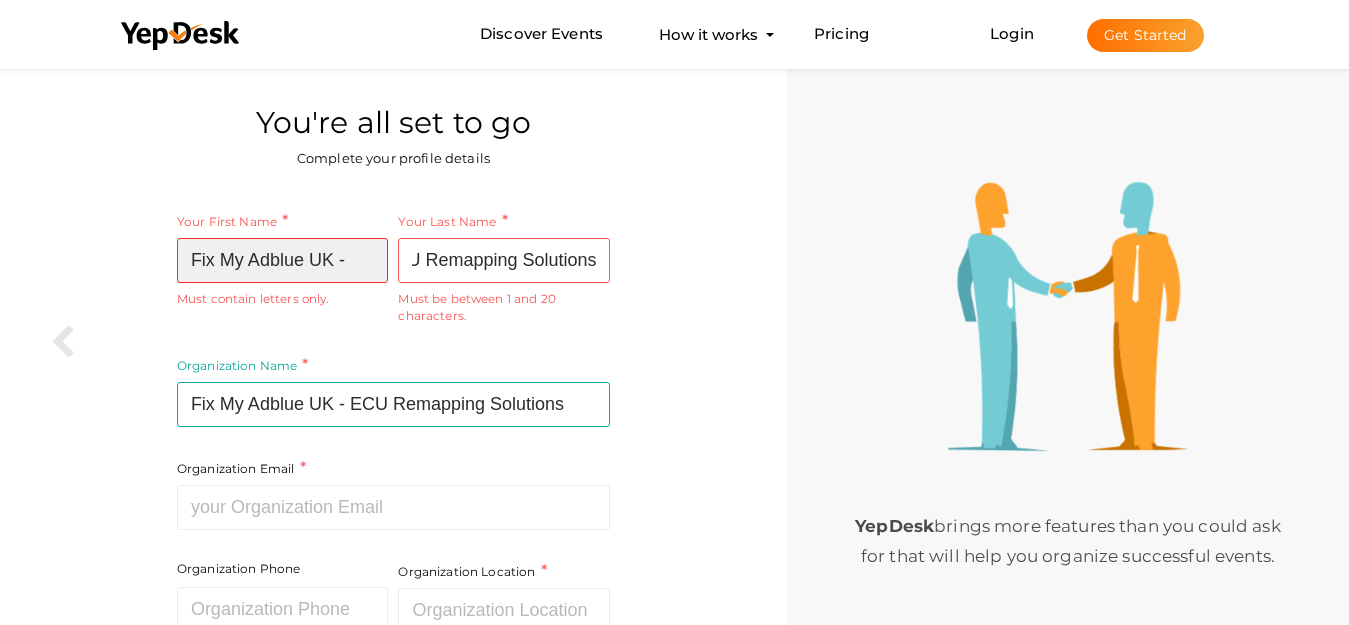 scroll, scrollTop: 0, scrollLeft: 0, axis: both 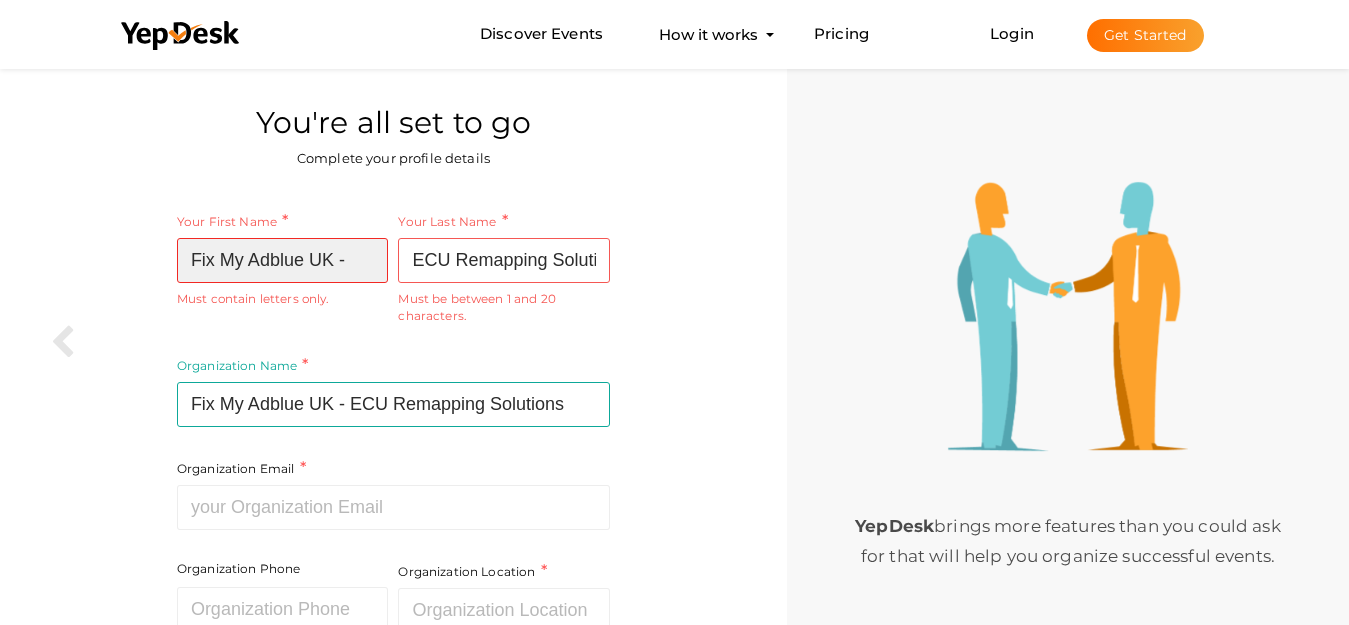 click on "Fix My Adblue UK -" at bounding box center [283, 260] 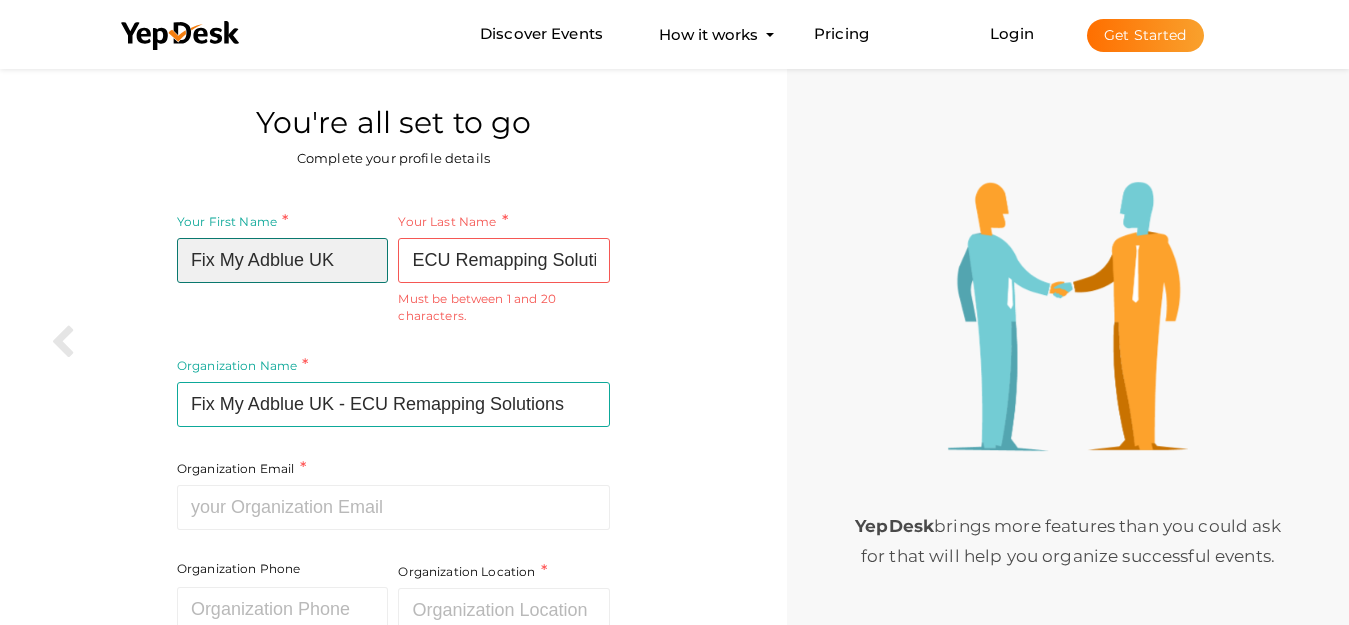 type on "Fix My Adblue UK" 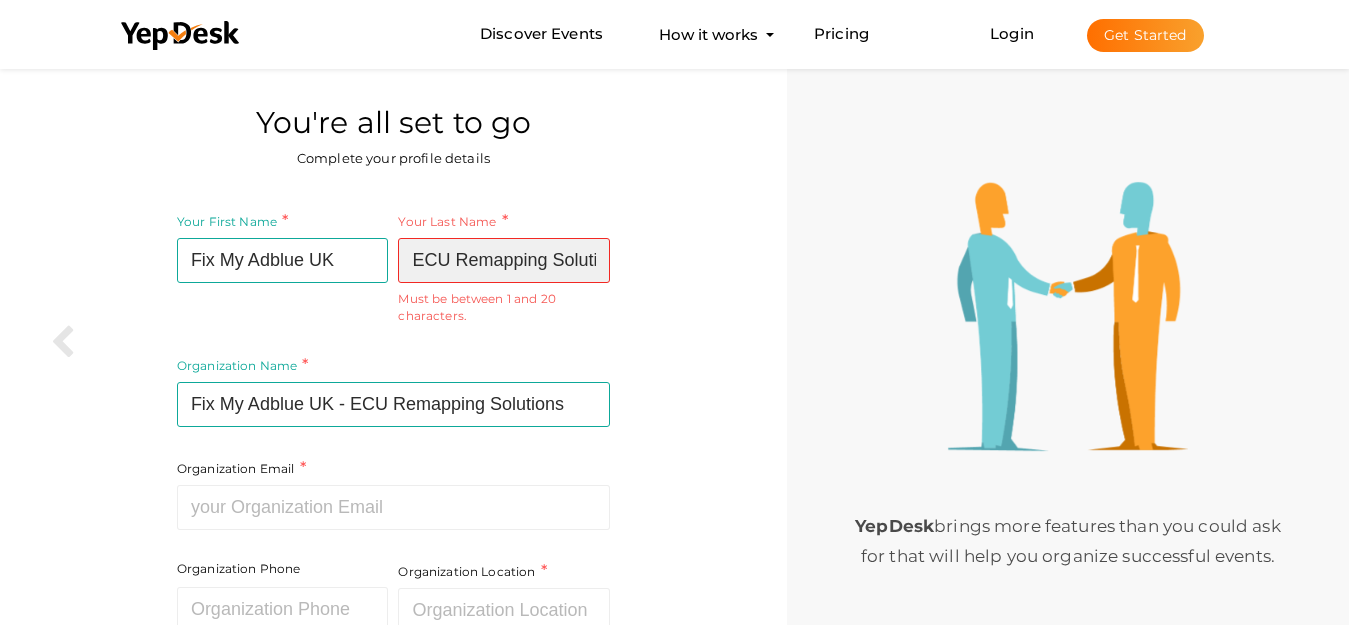 click on "ECU Remapping Solutions" at bounding box center [504, 260] 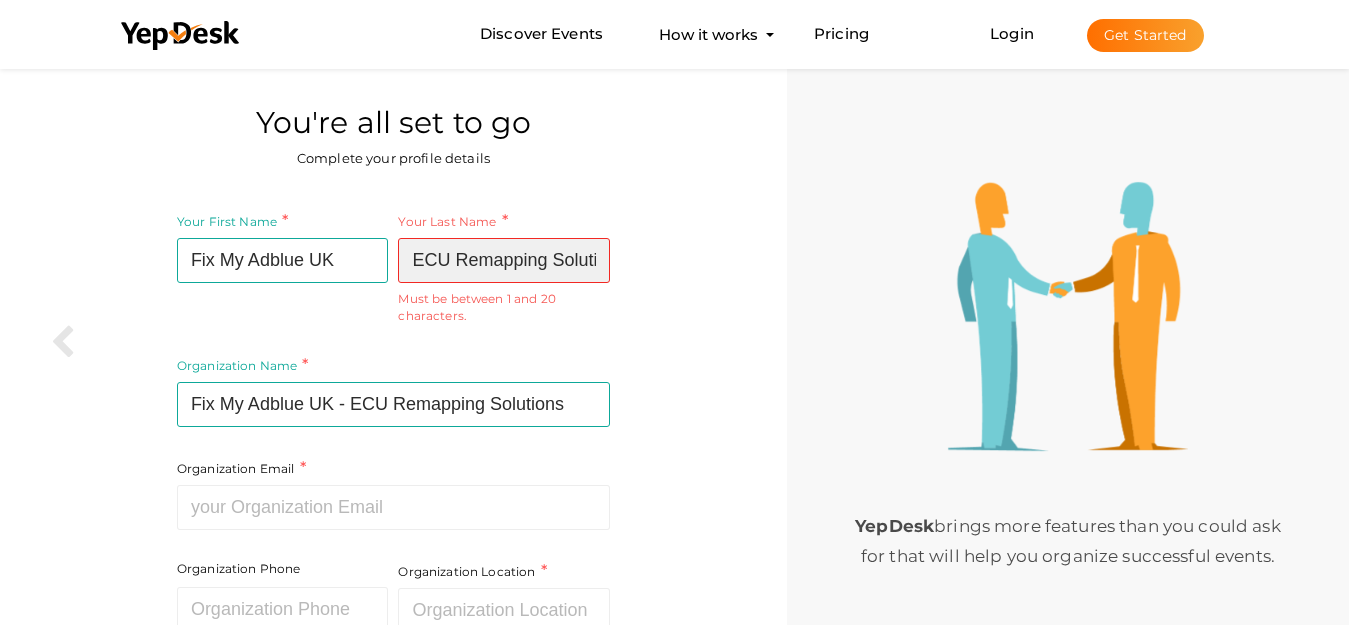 scroll, scrollTop: 0, scrollLeft: 32, axis: horizontal 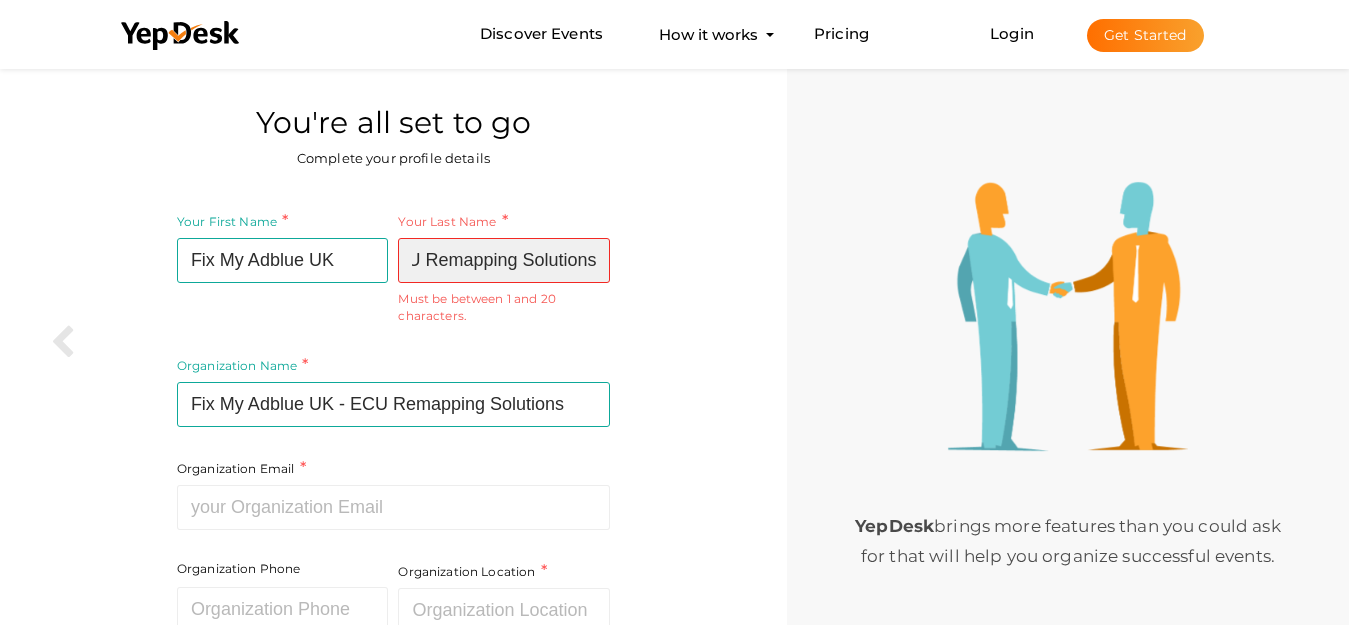drag, startPoint x: 407, startPoint y: 257, endPoint x: 688, endPoint y: 271, distance: 281.34854 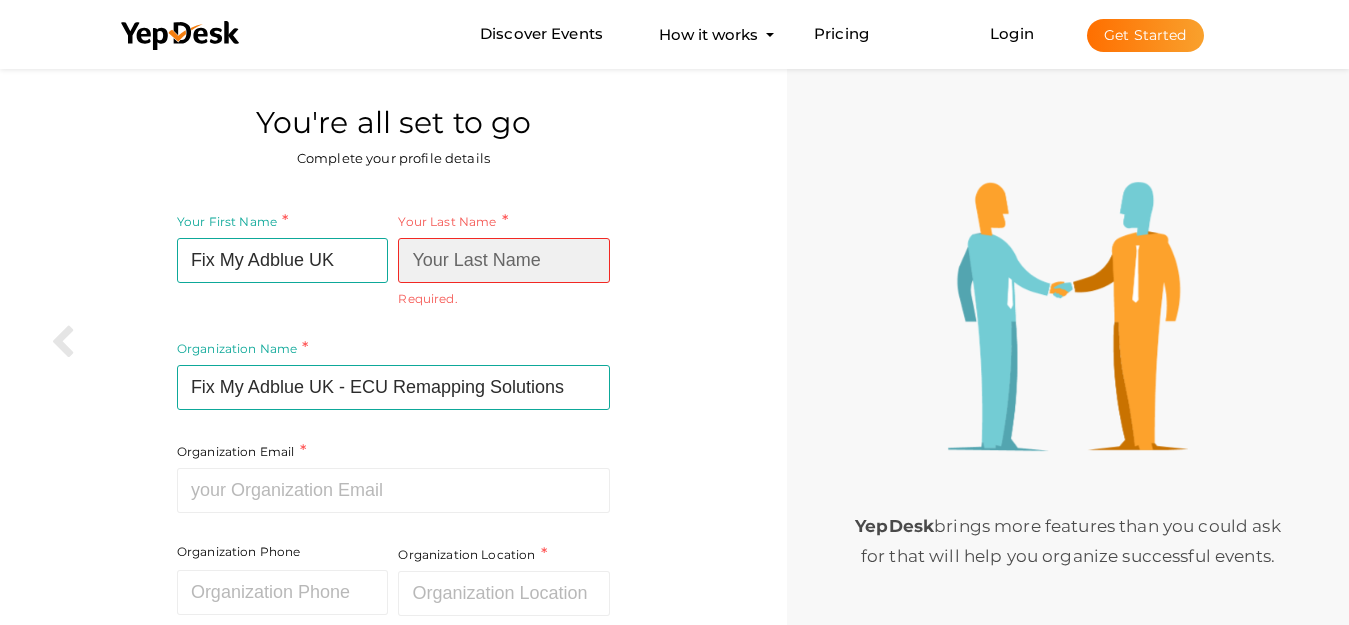 scroll, scrollTop: 0, scrollLeft: 0, axis: both 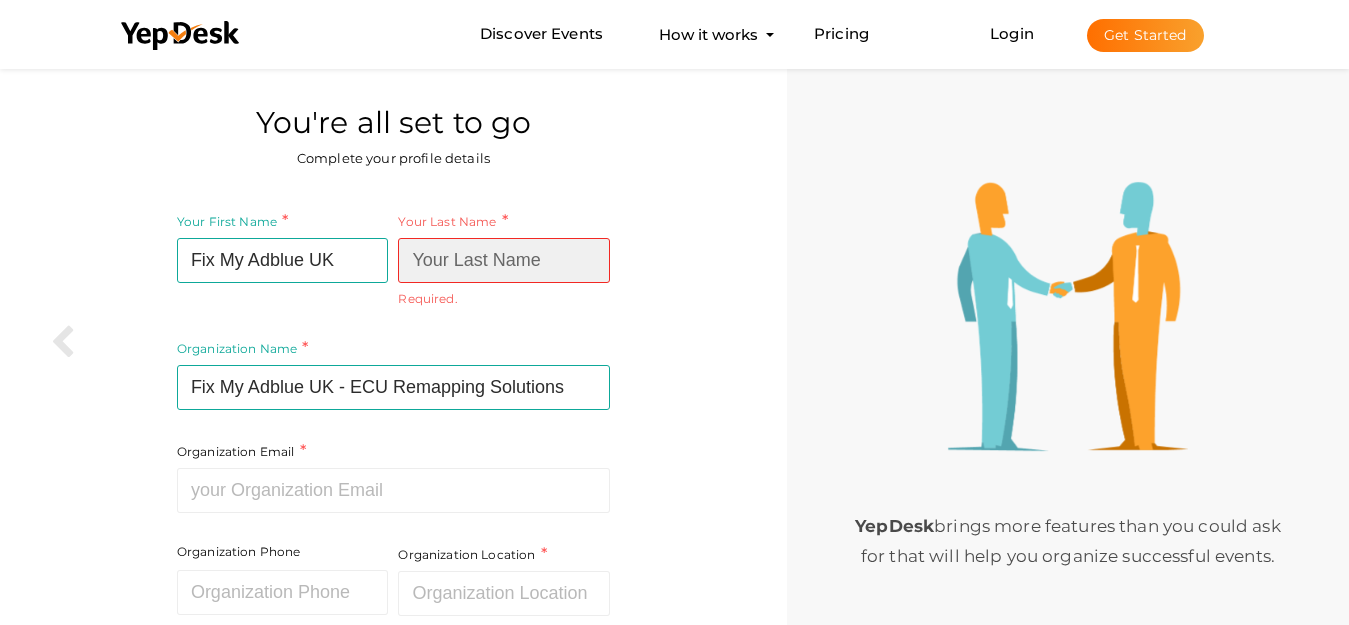 type 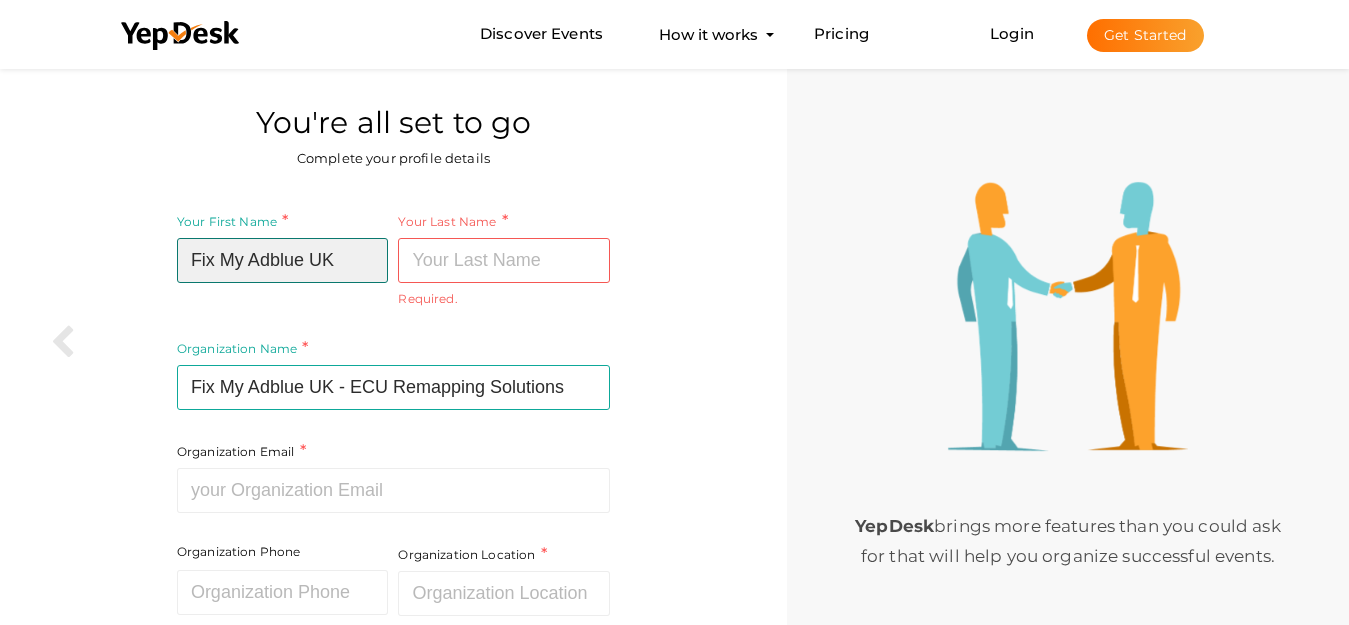 click on "Fix My Adblue UK" at bounding box center (283, 260) 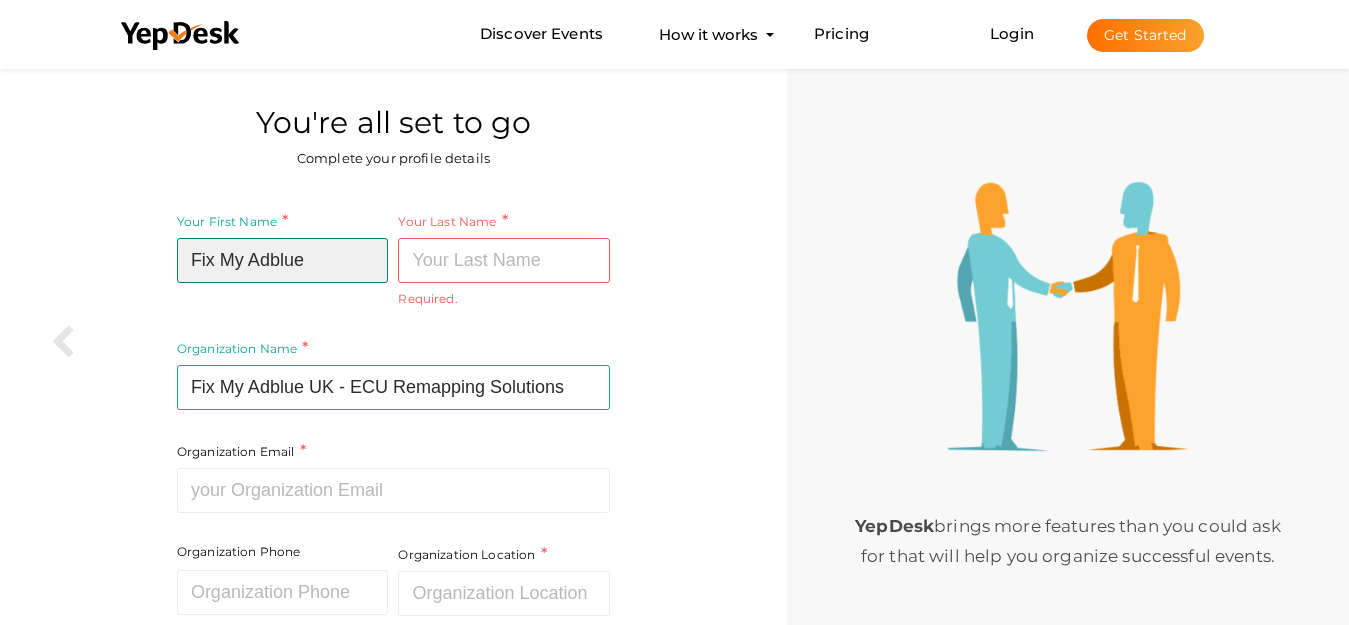 type on "Fix My Adblue" 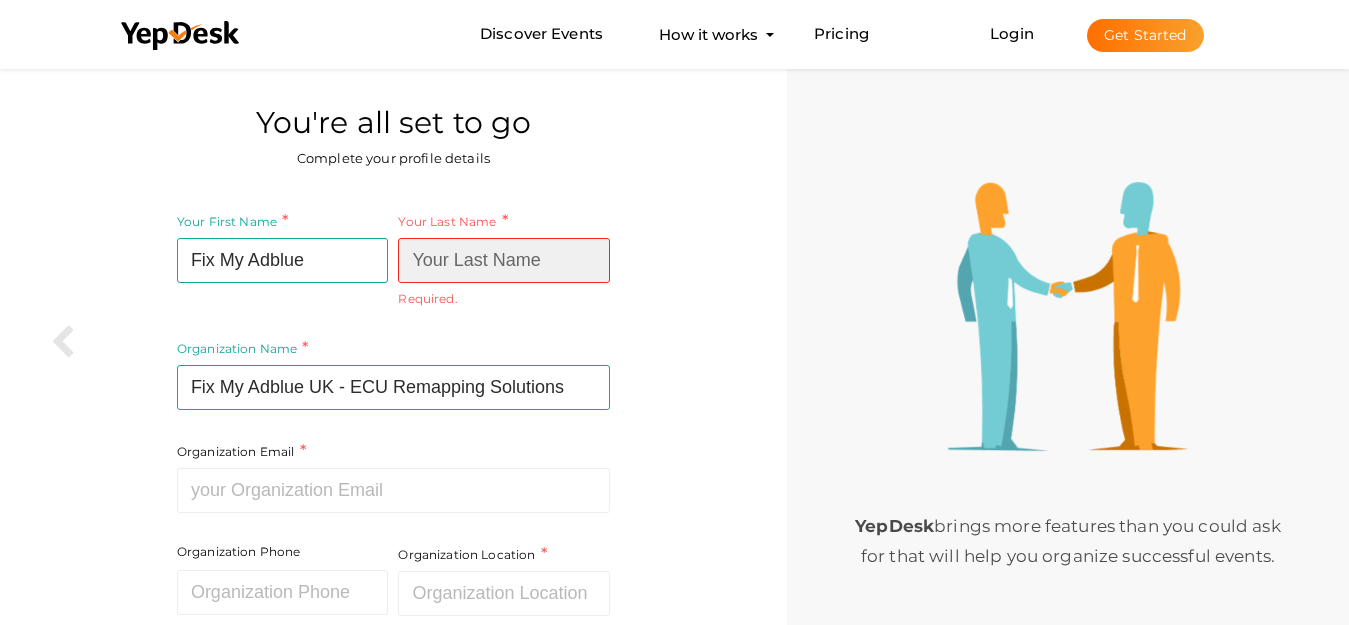 paste on "UK" 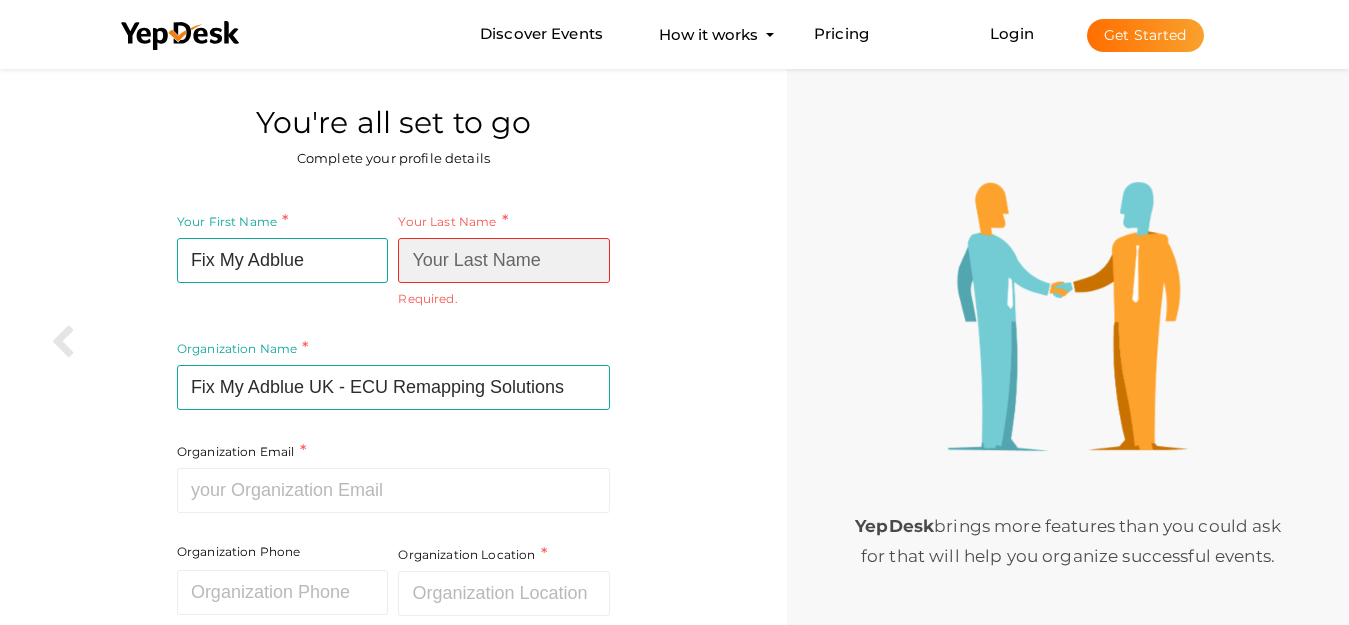 click at bounding box center [504, 260] 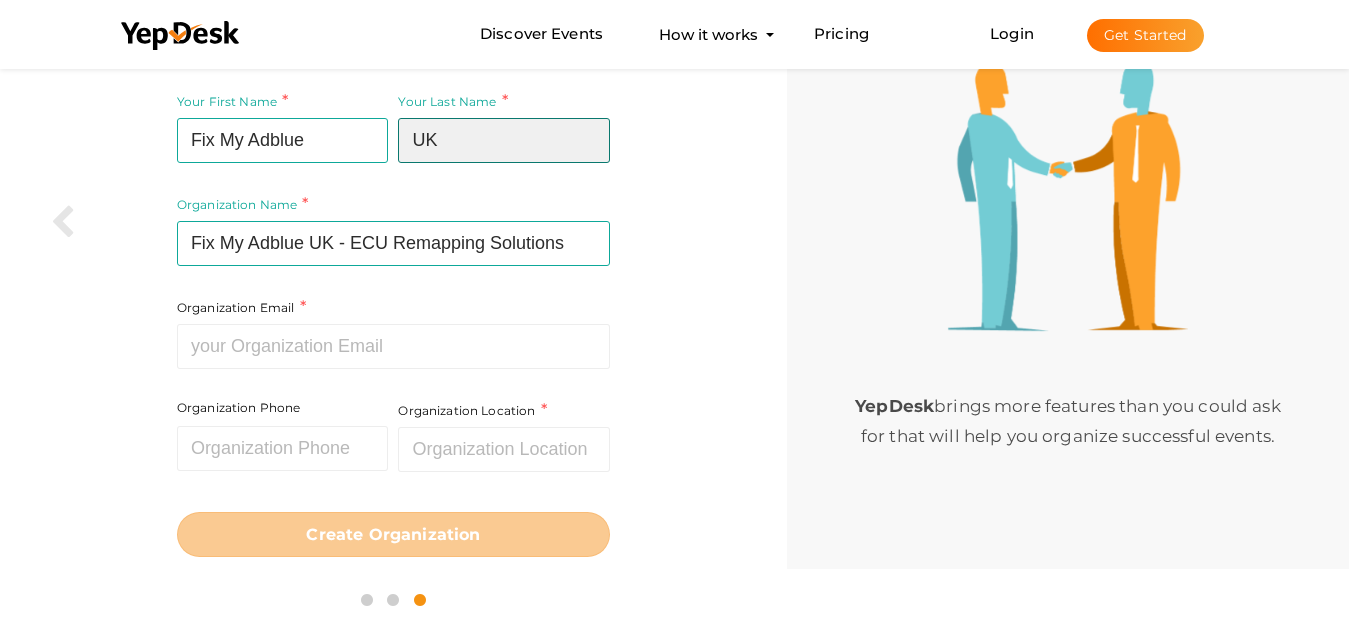 scroll, scrollTop: 126, scrollLeft: 0, axis: vertical 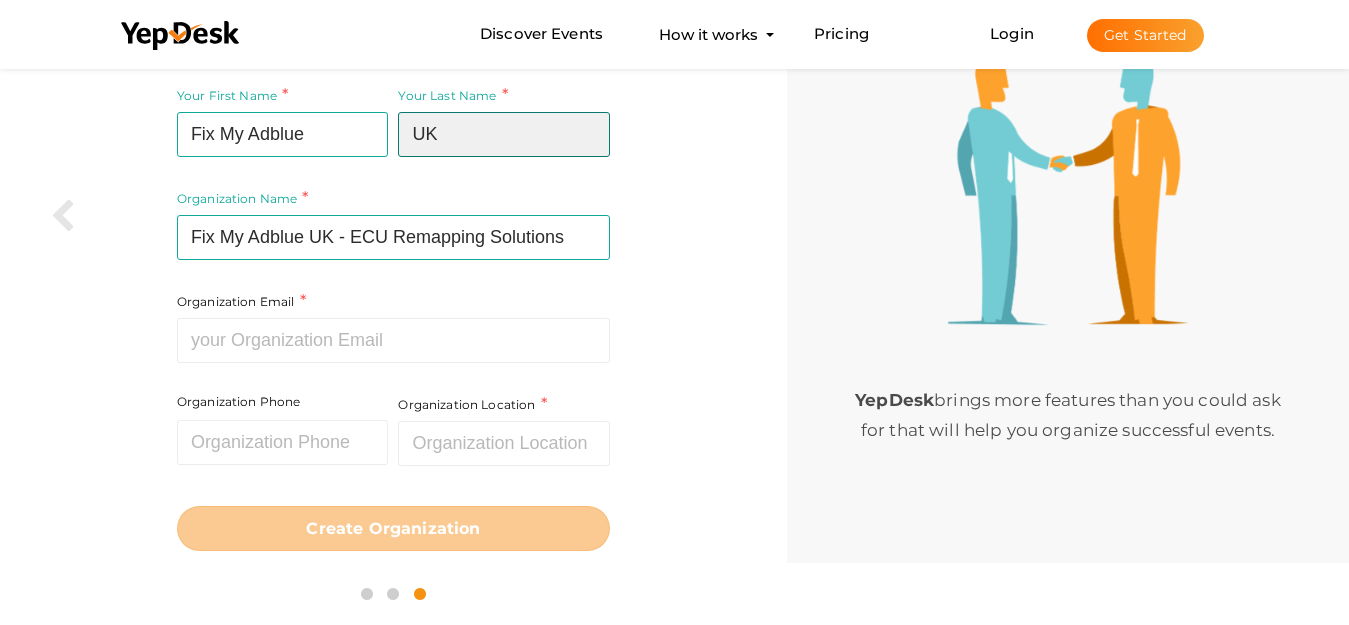 type on "UK" 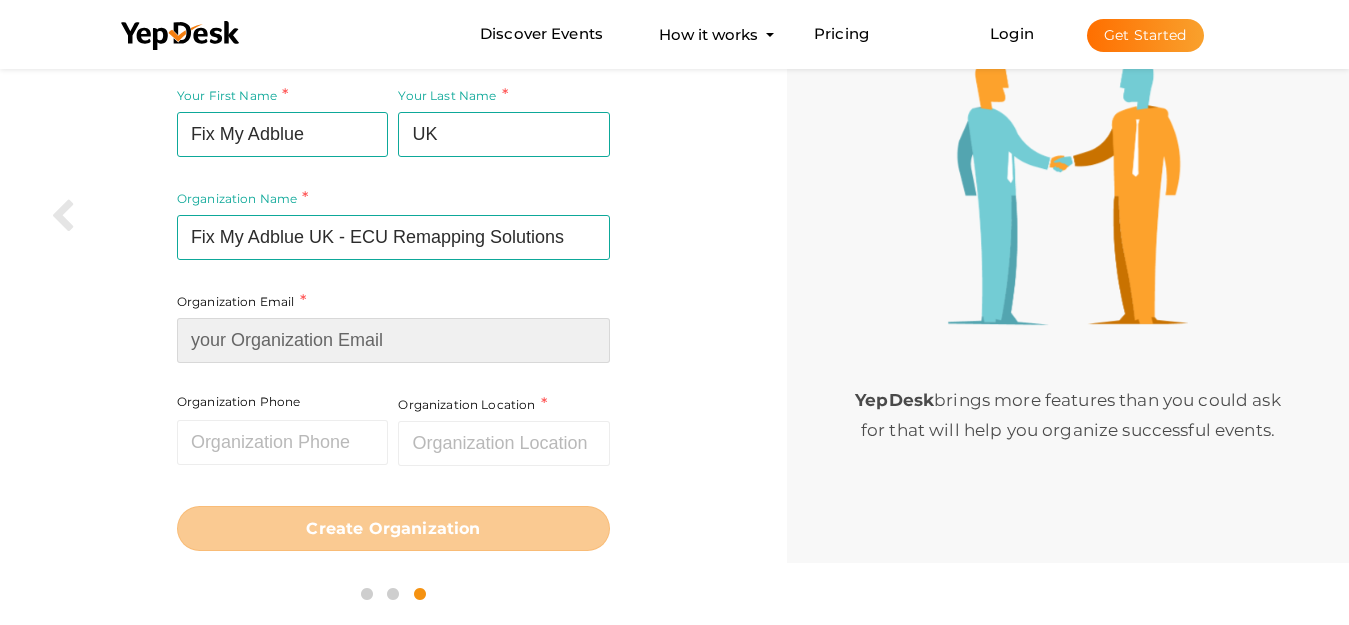 click at bounding box center [393, 340] 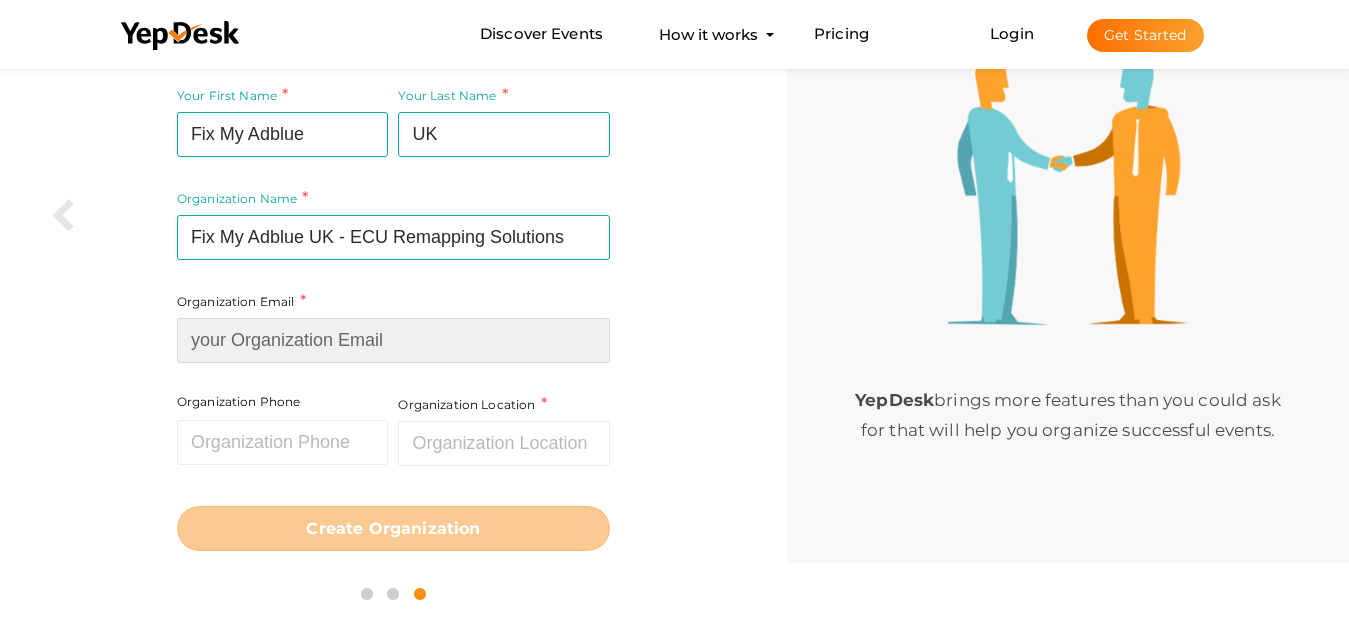 paste on "[USERNAME]@example.com" 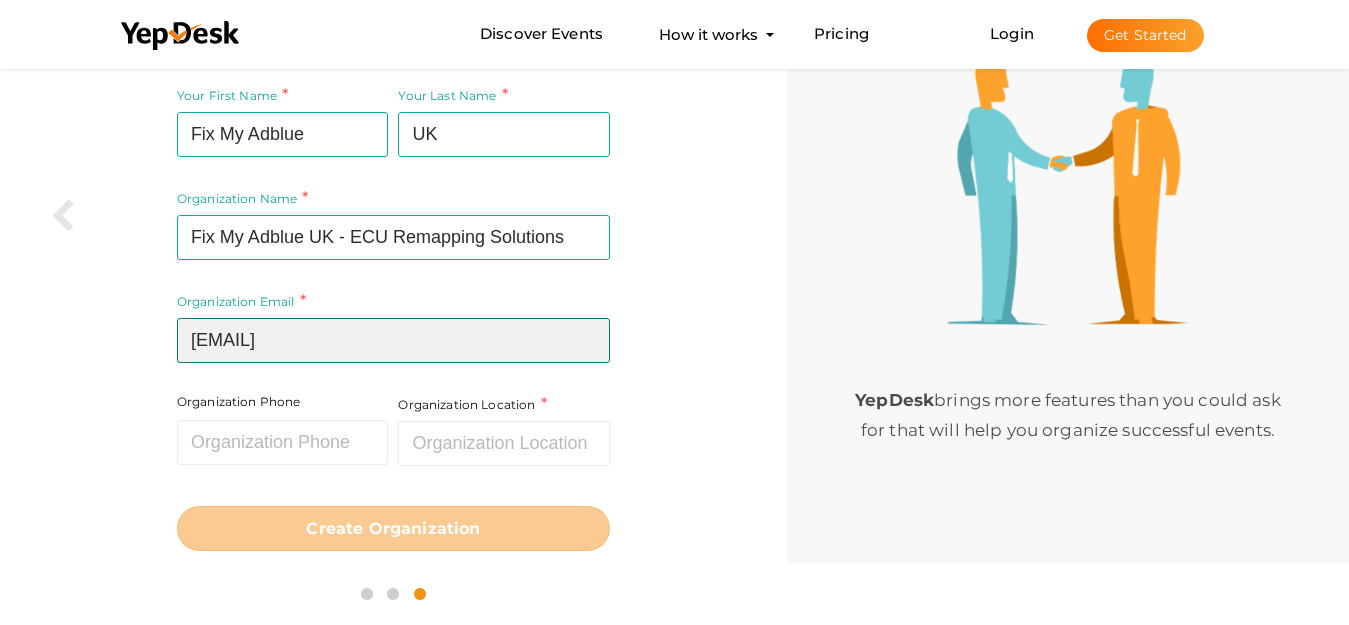 type on "[USERNAME]@example.com" 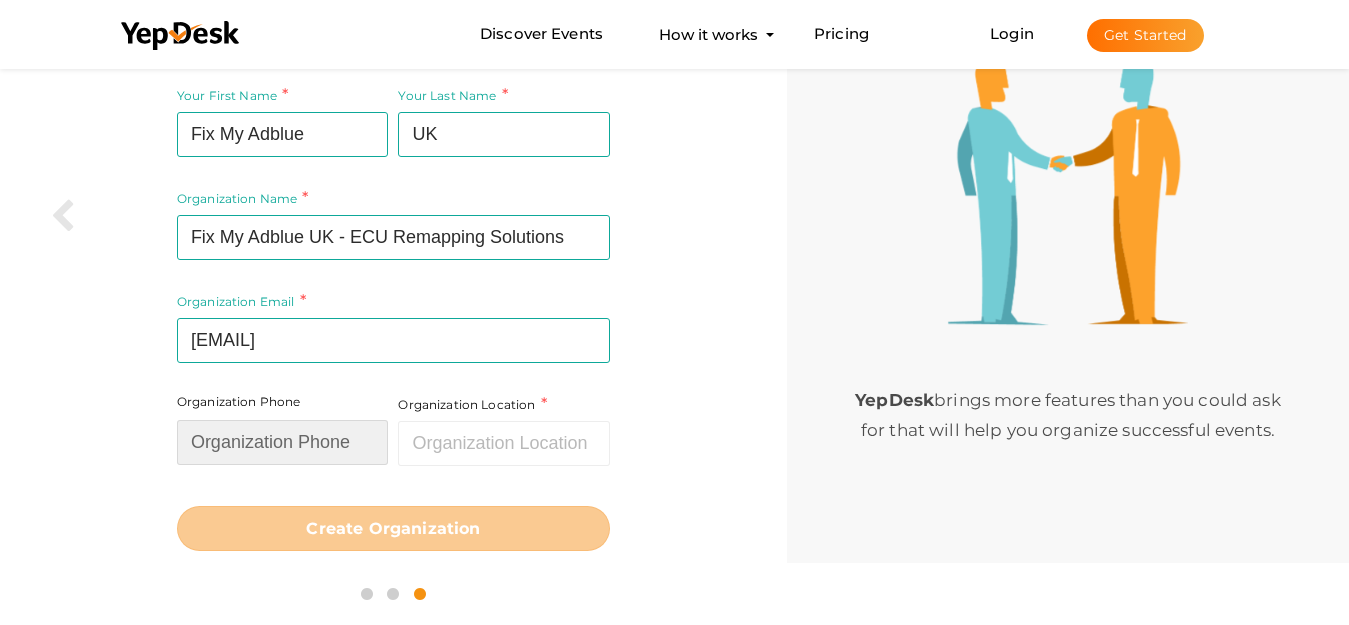 paste on "7552896898" 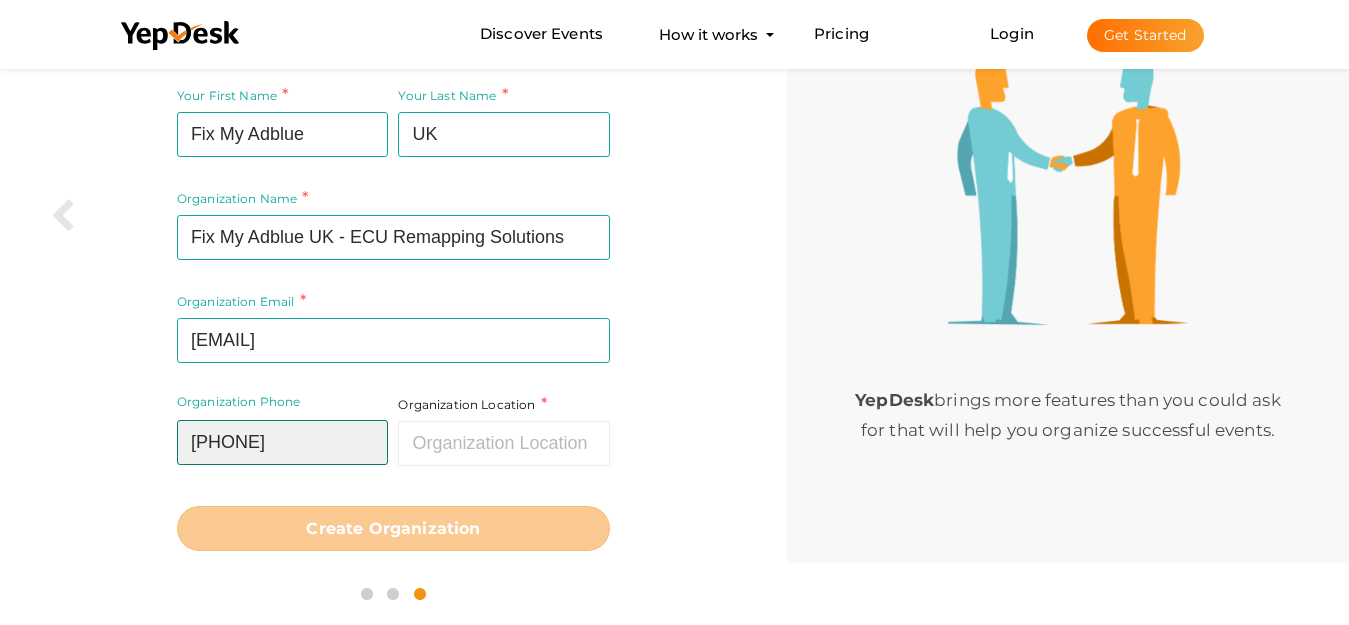 type on "7552896898" 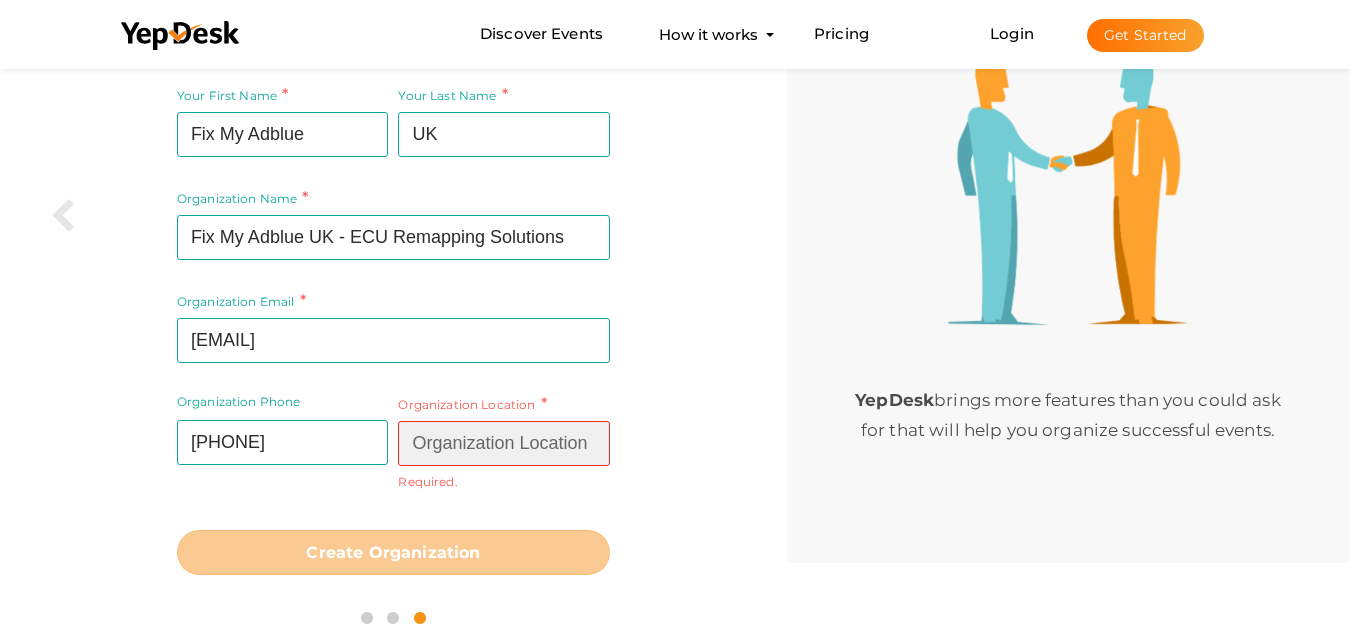 paste on "[NUMBER] [STREET], [CITY], [STATE] [POSTCODE]" 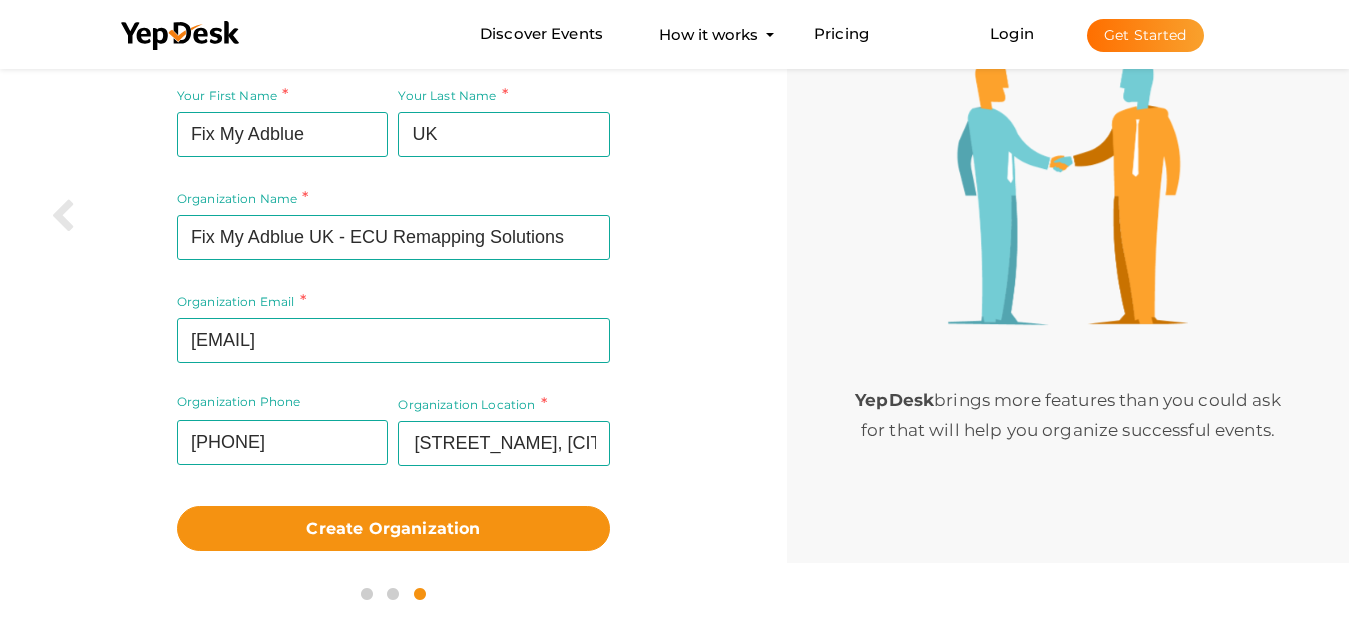scroll, scrollTop: 0, scrollLeft: 0, axis: both 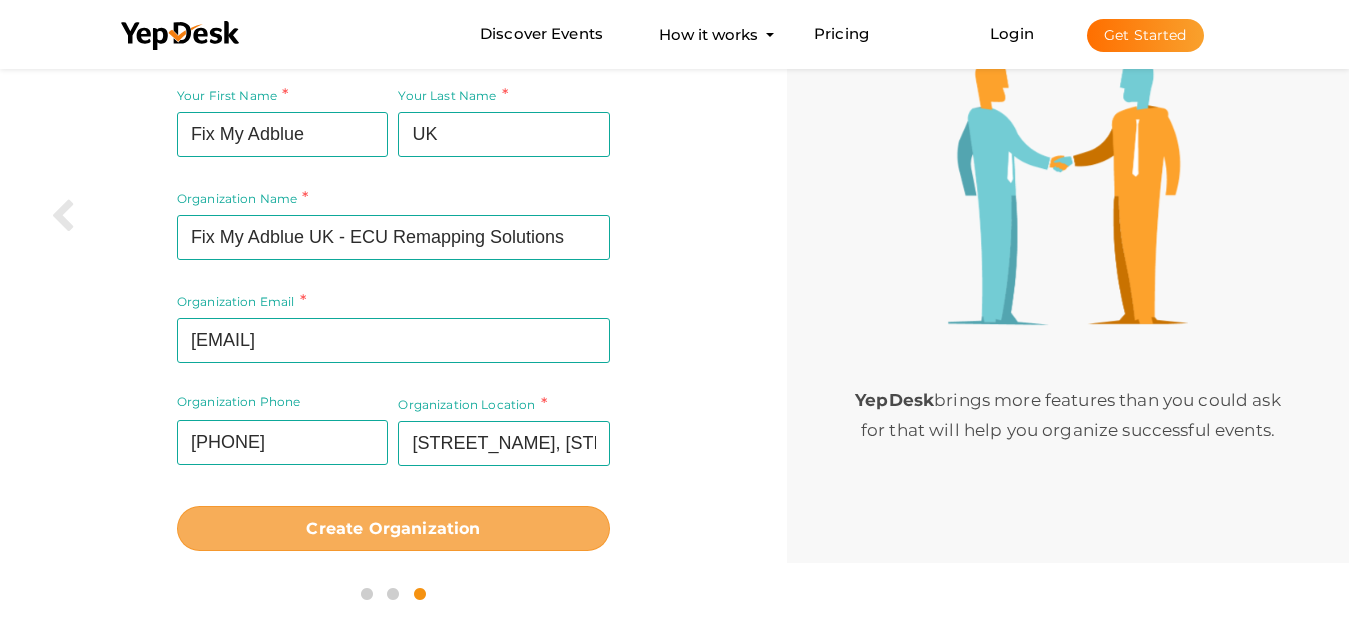 click on "Create
Organization" at bounding box center (393, 528) 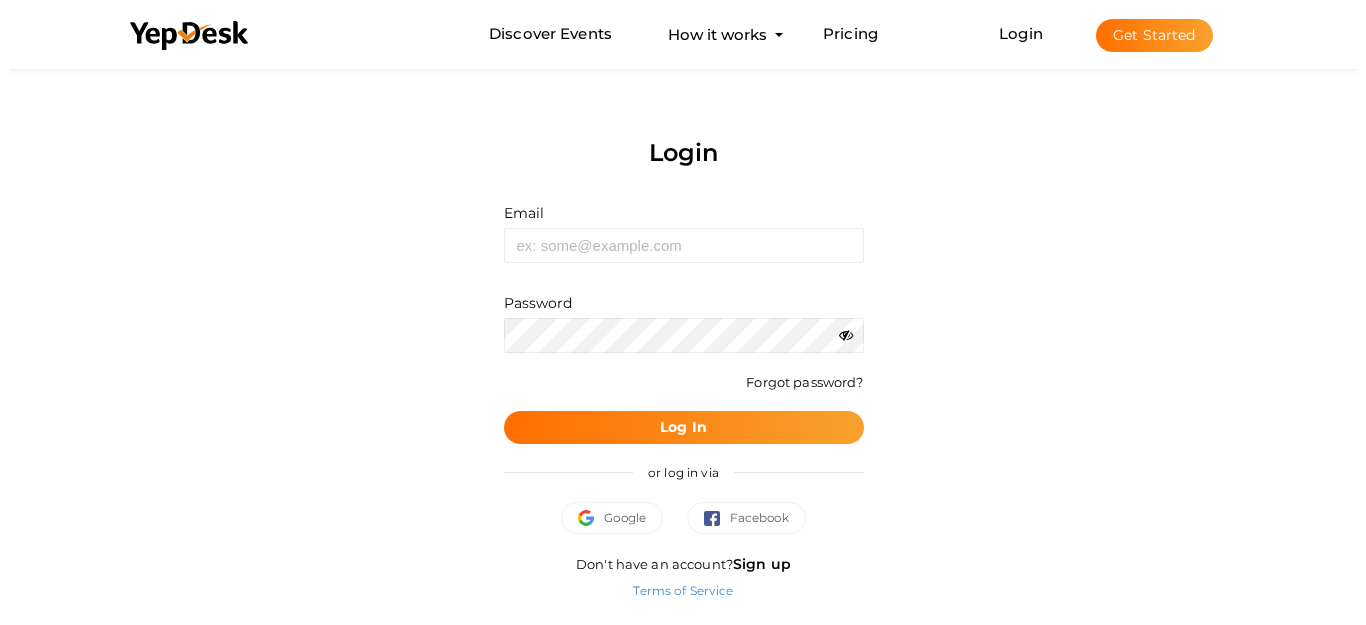 scroll, scrollTop: 0, scrollLeft: 0, axis: both 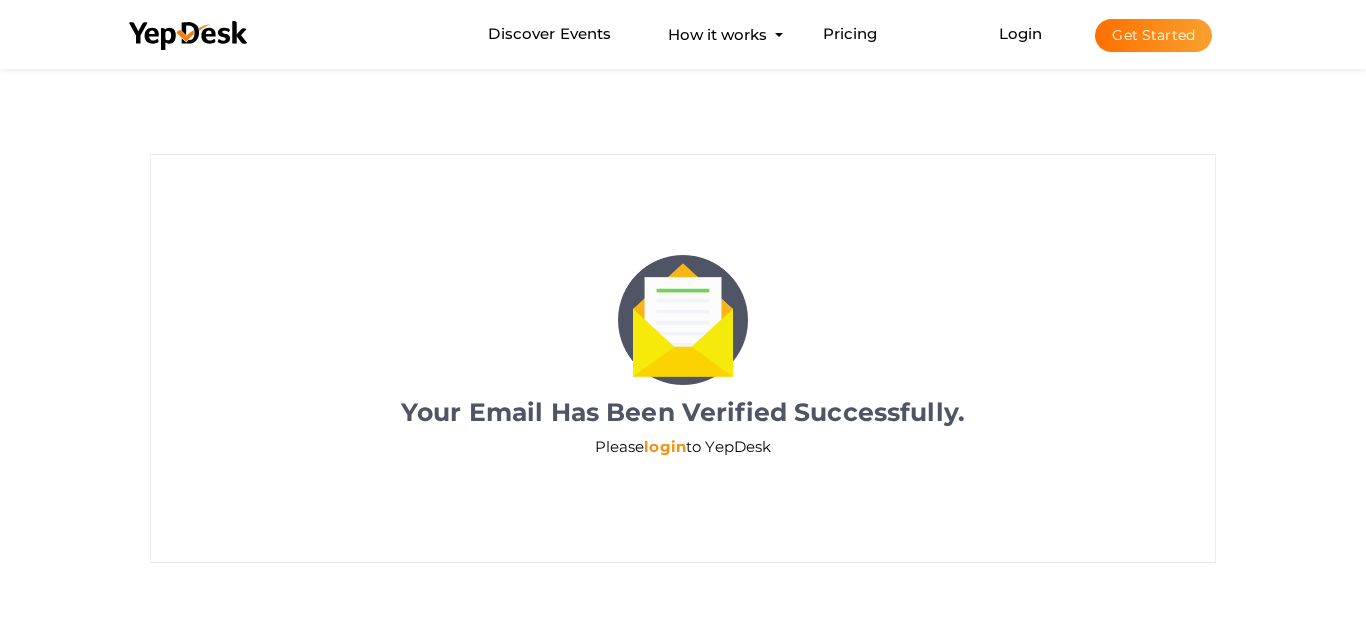 click on "login" at bounding box center [665, 446] 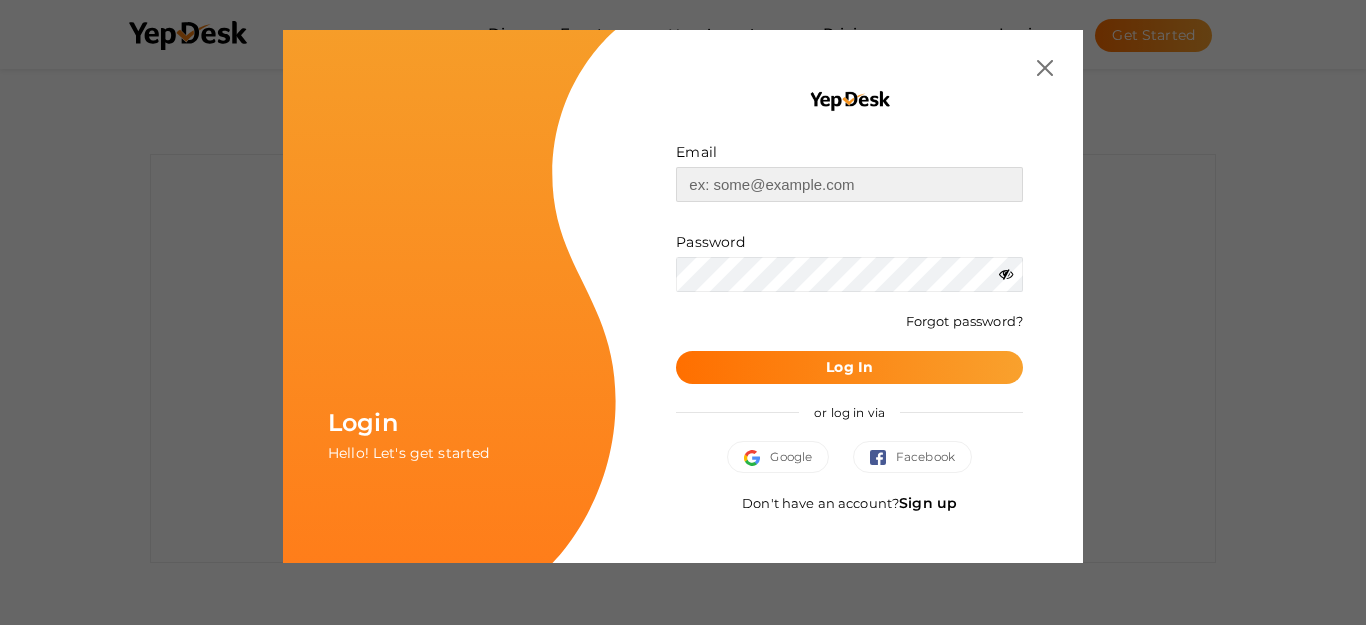 click at bounding box center [849, 184] 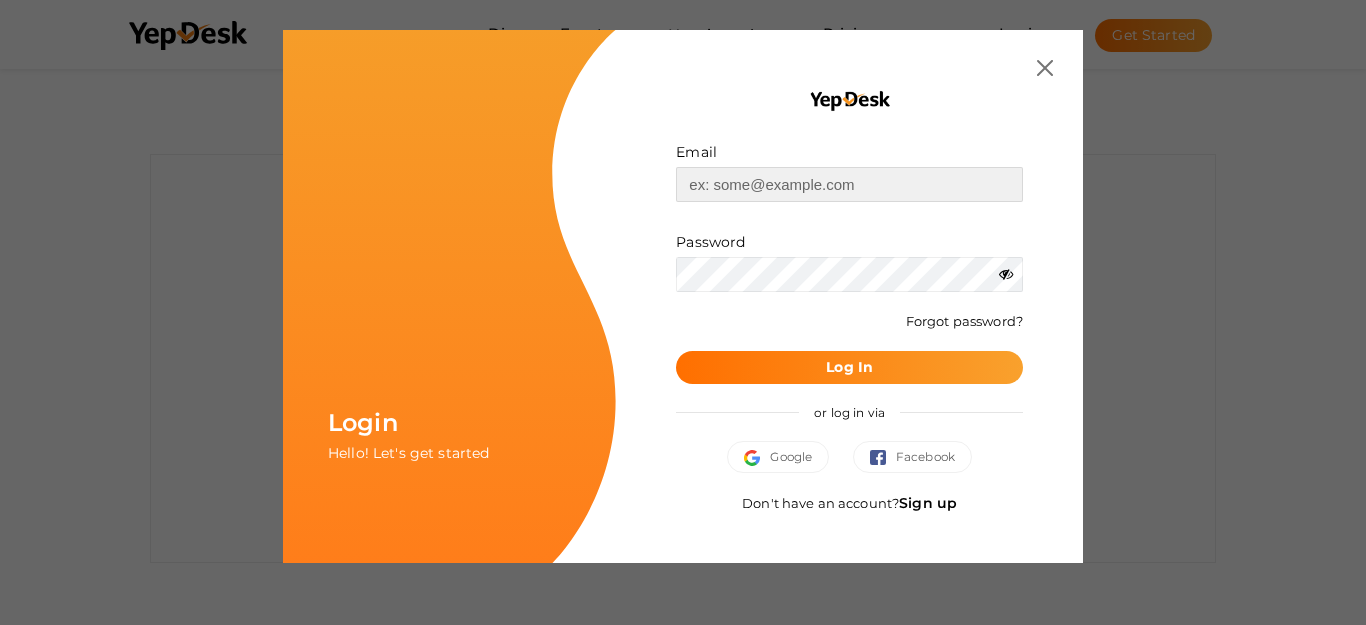paste on "[EMAIL]" 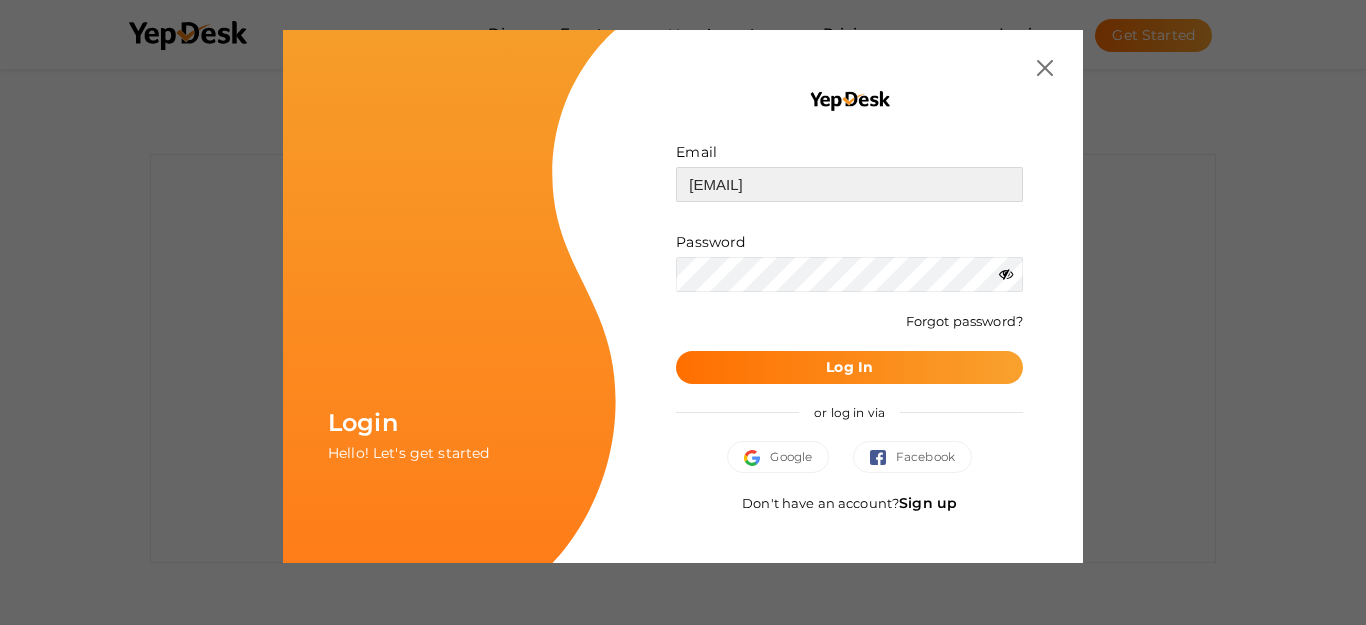 type on "[EMAIL]" 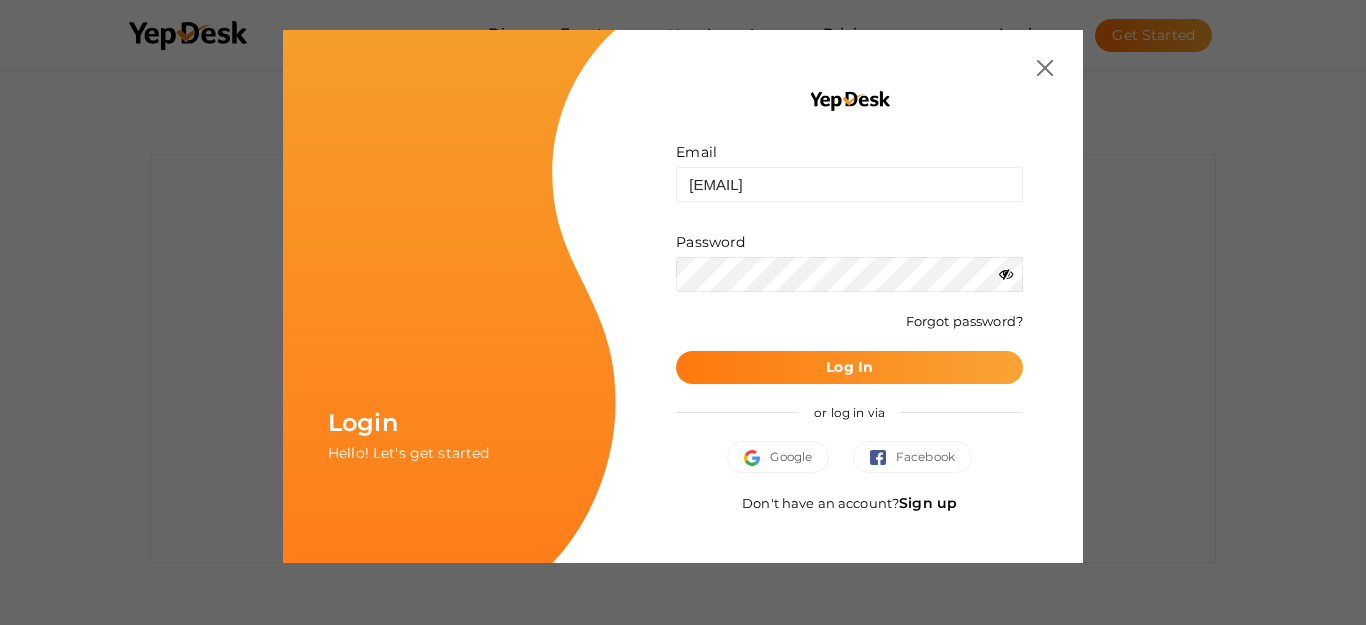 click on "Log In" at bounding box center (849, 367) 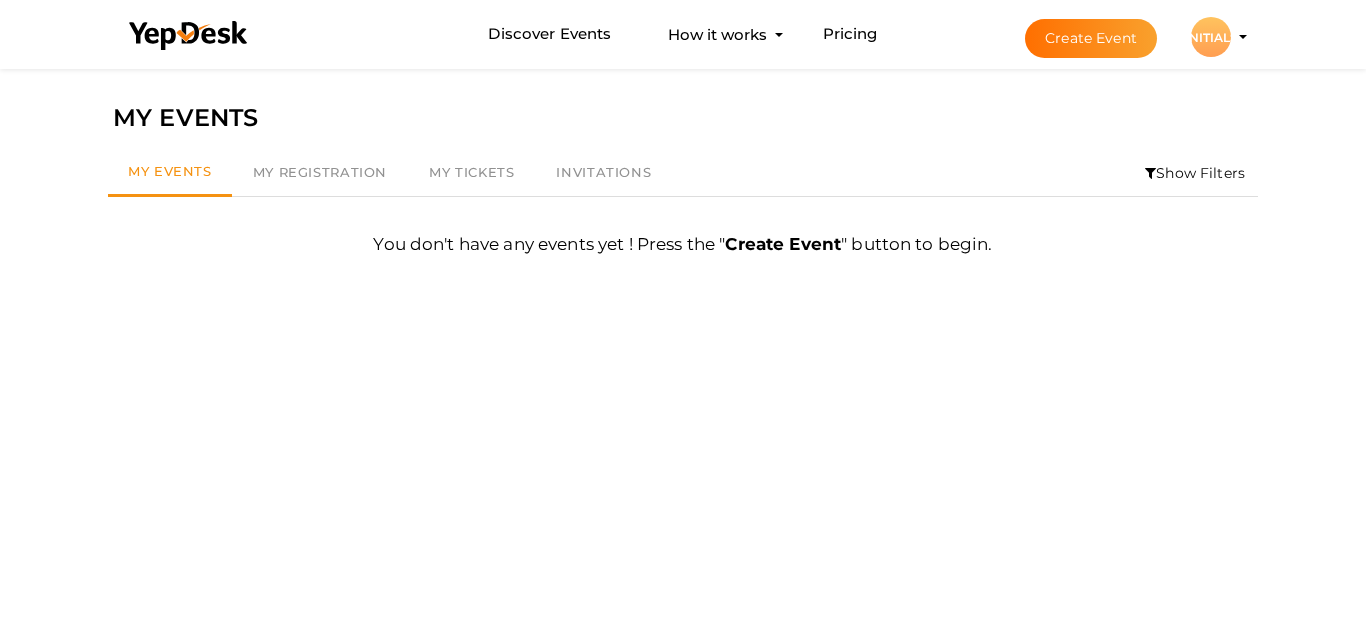 scroll, scrollTop: 64, scrollLeft: 0, axis: vertical 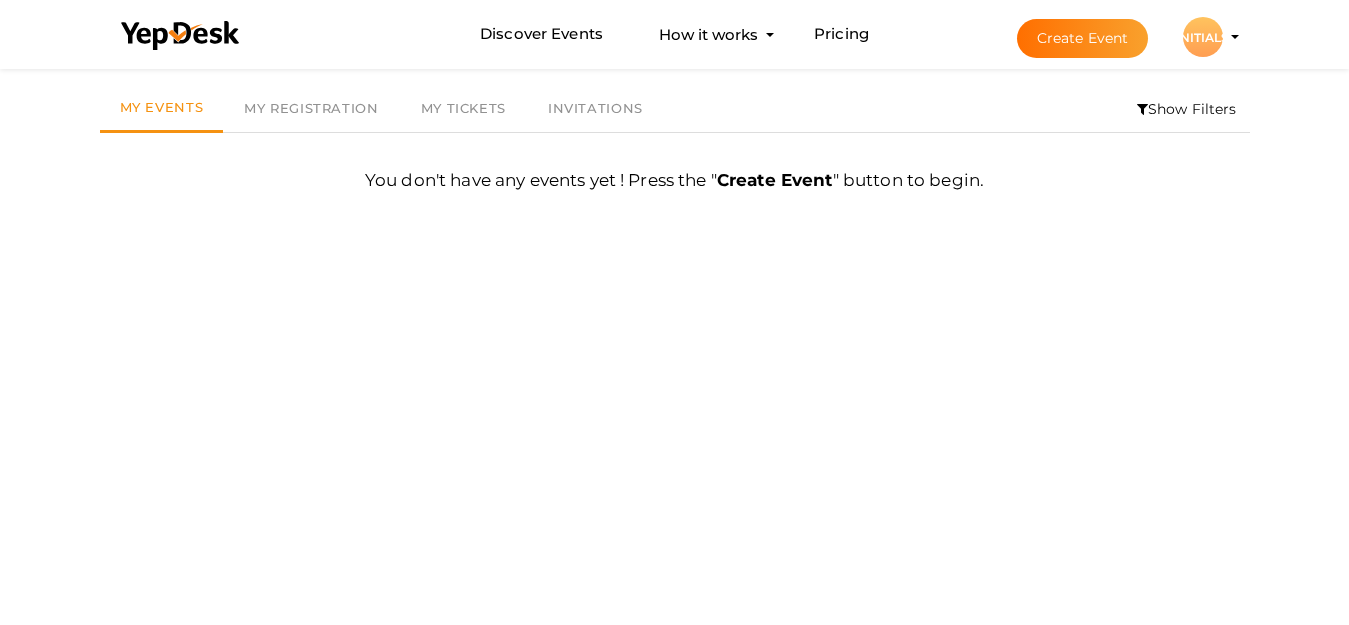 click on "[INITIALS]" at bounding box center (1203, 37) 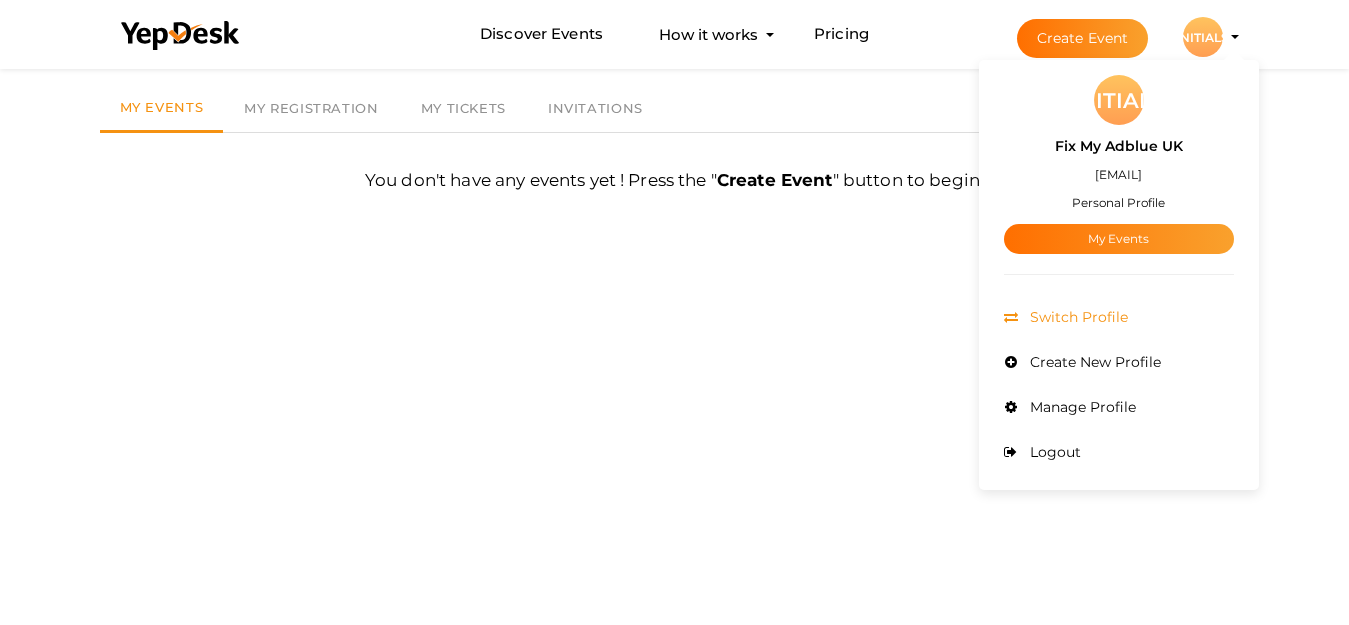 click on "Switch Profile" at bounding box center (1076, 317) 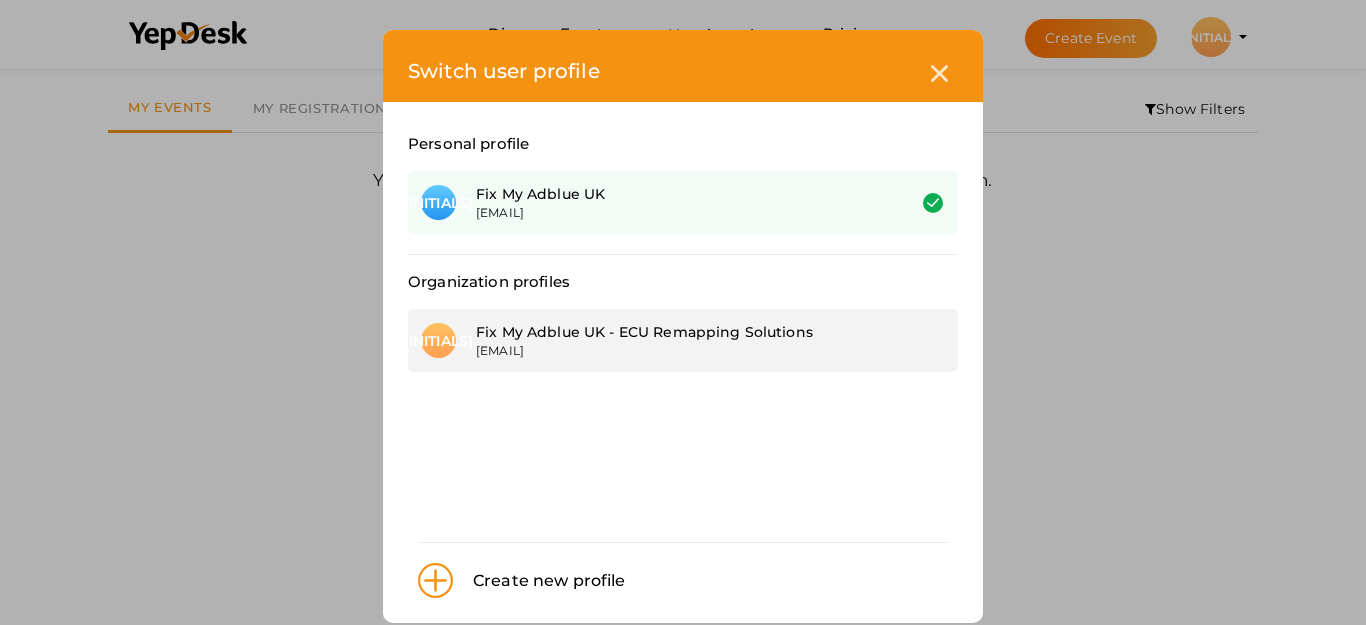 click on "Fix My Adblue UK - ECU Remapping Solutions" at bounding box center [675, 332] 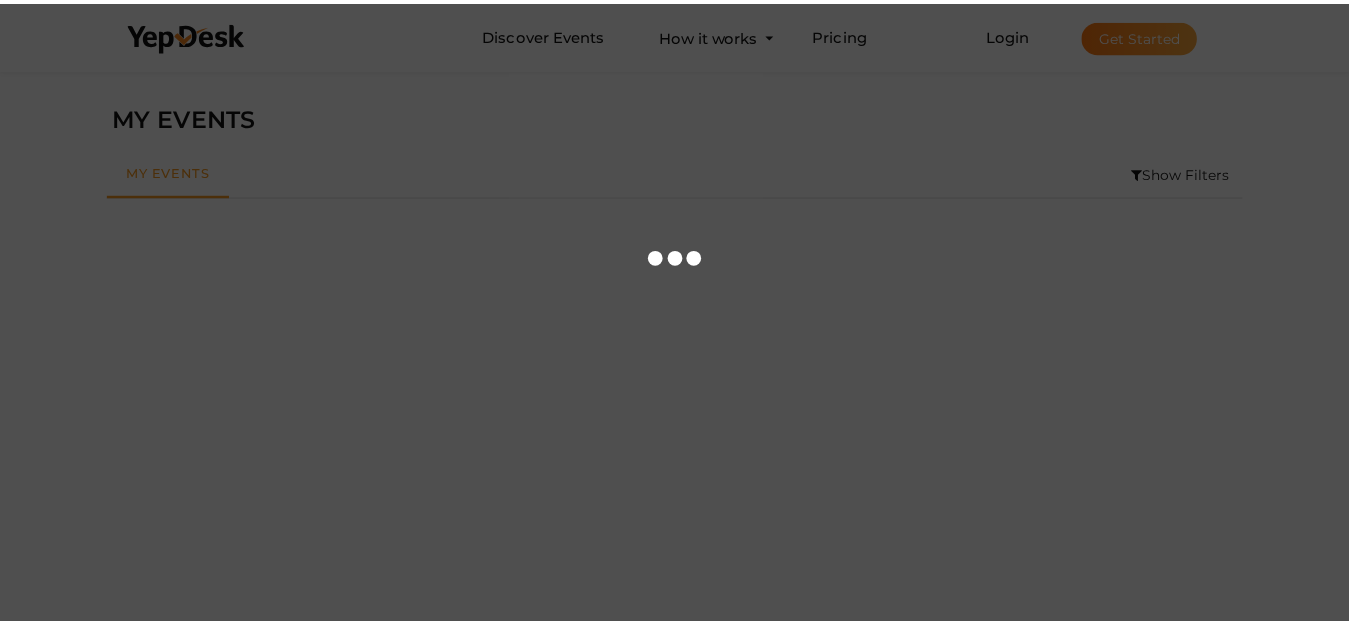 scroll, scrollTop: 0, scrollLeft: 0, axis: both 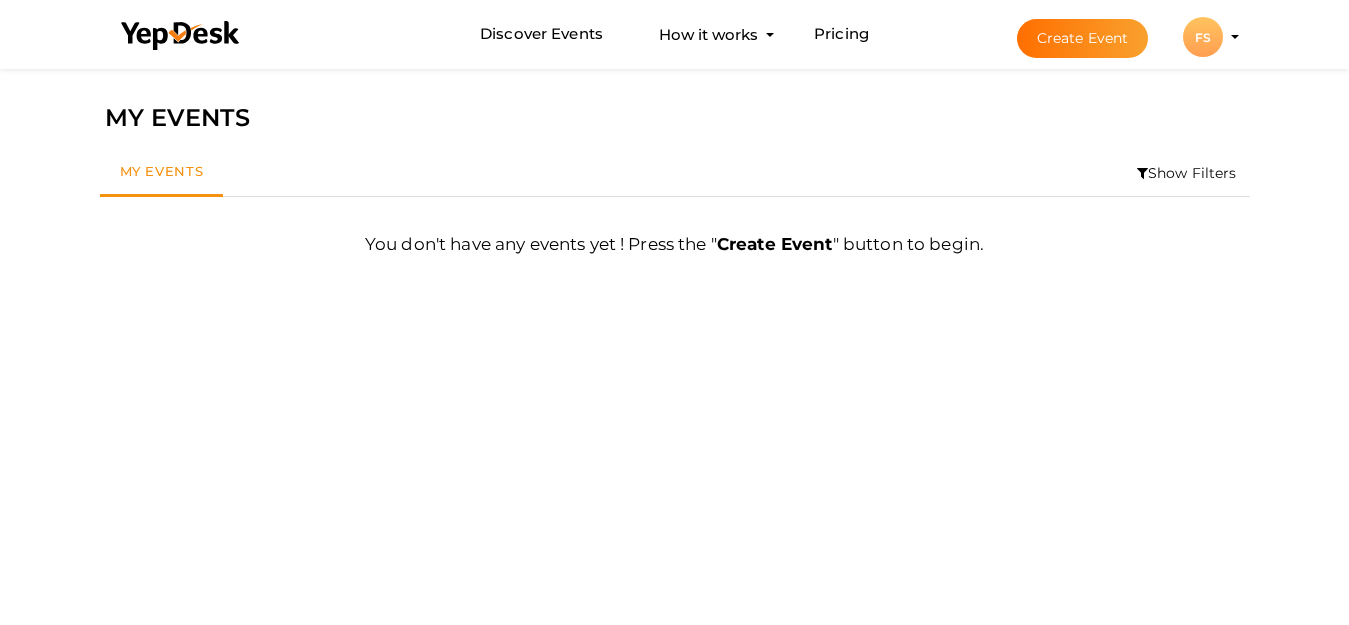 click on "FS" at bounding box center [1203, 37] 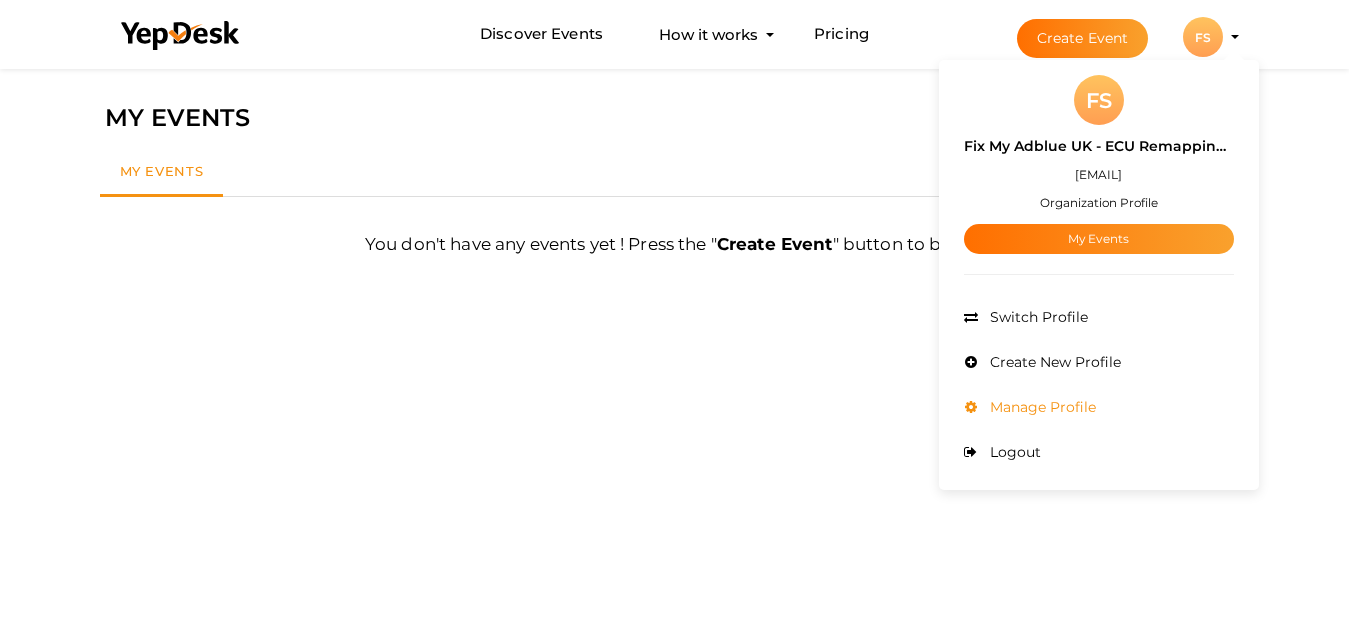 click on "Manage Profile" at bounding box center (1040, 407) 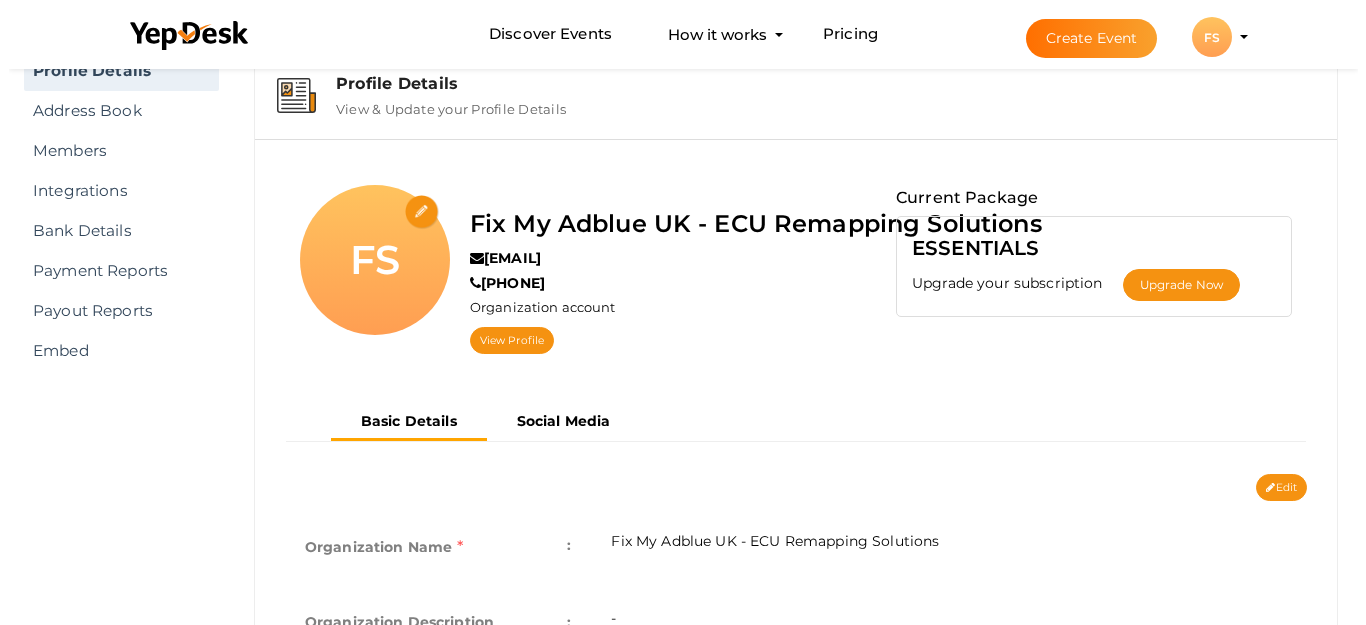 scroll, scrollTop: 64, scrollLeft: 0, axis: vertical 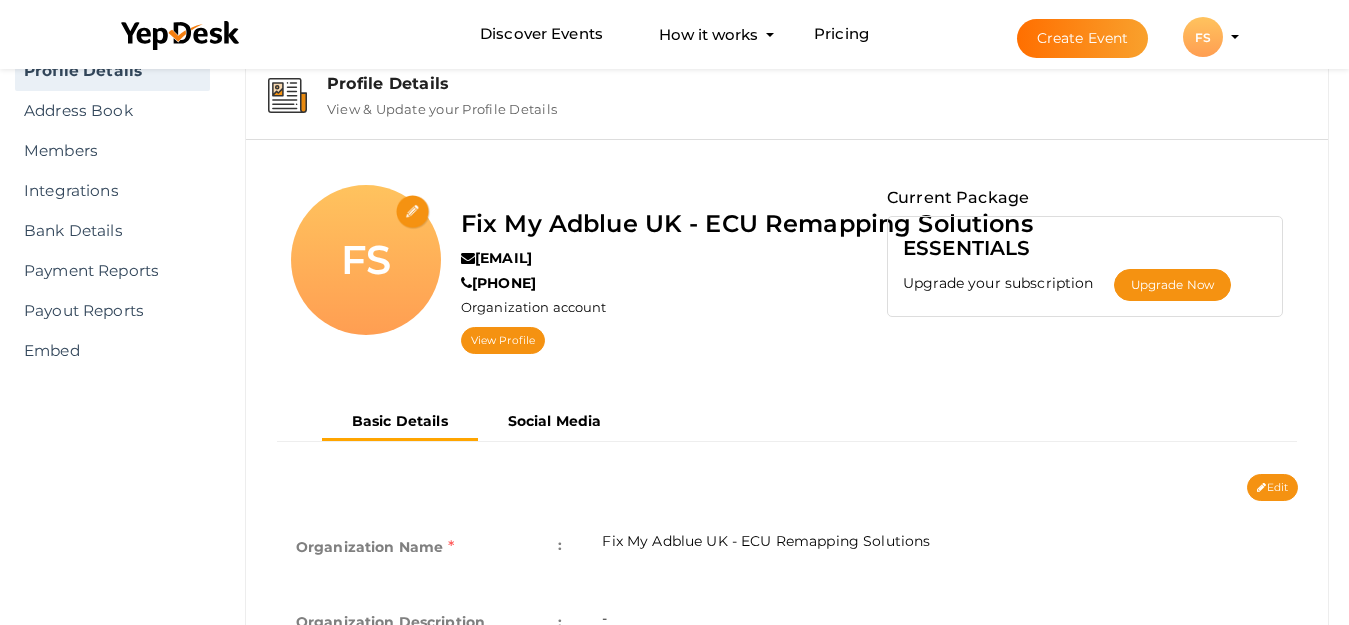 click at bounding box center (413, 212) 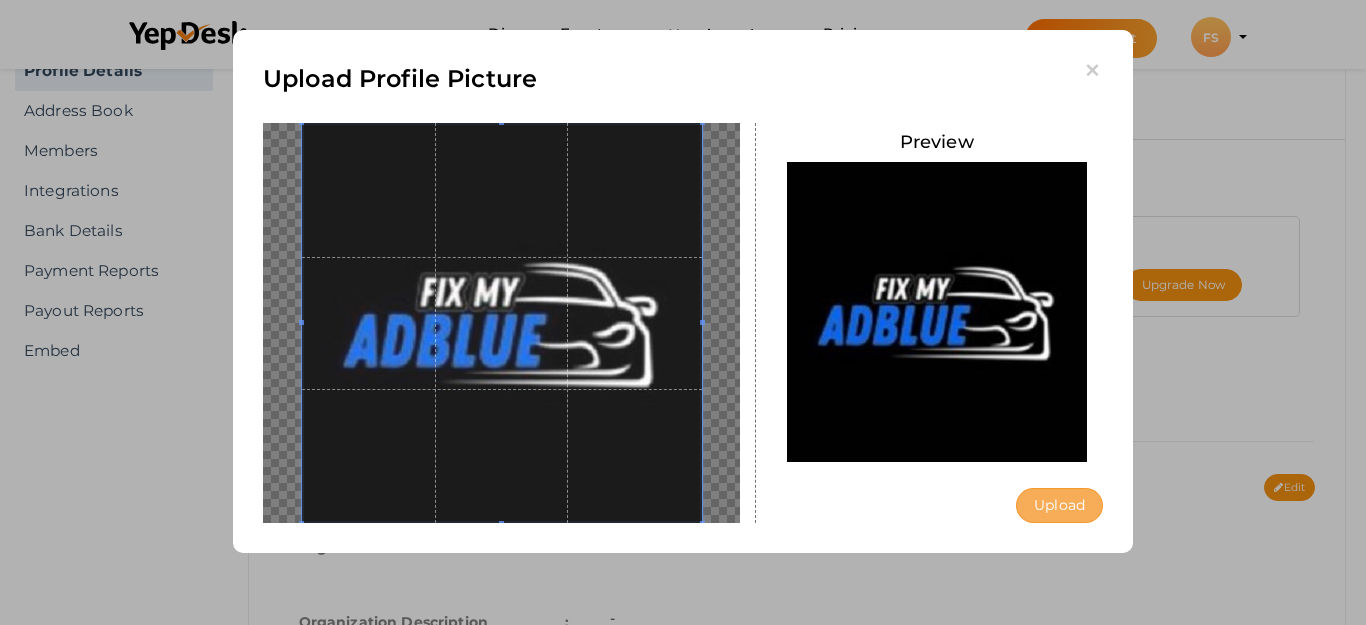 click on "Upload" at bounding box center [1059, 505] 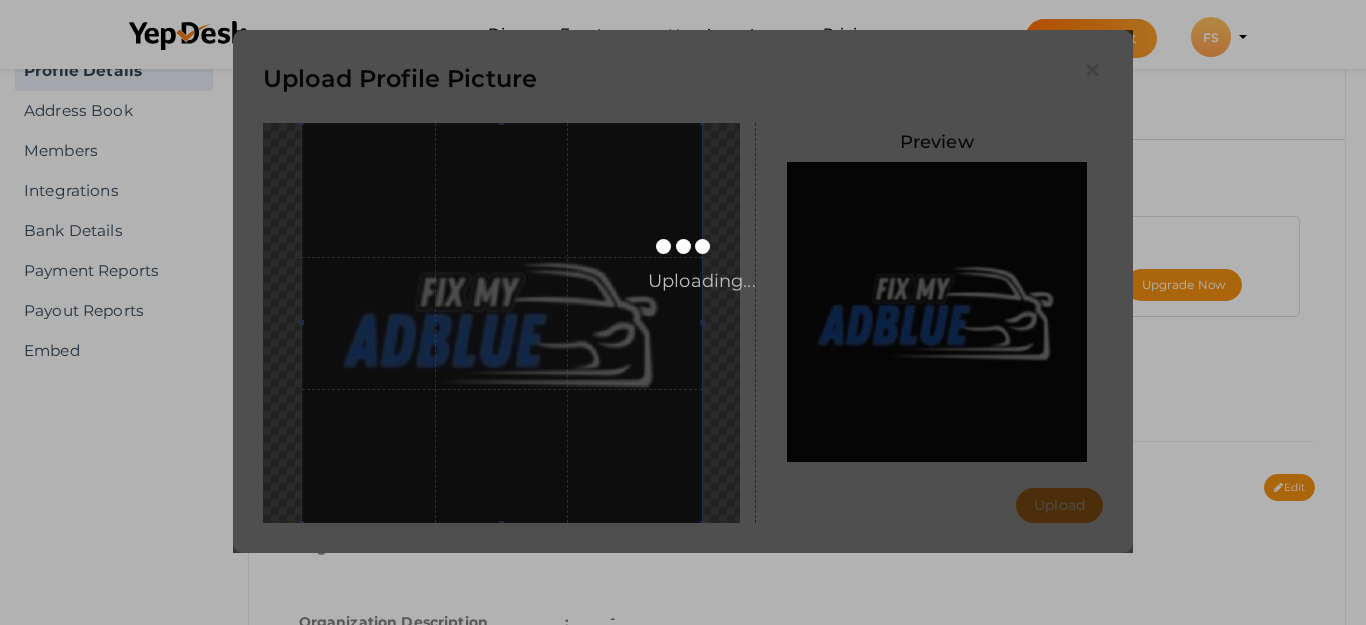 type 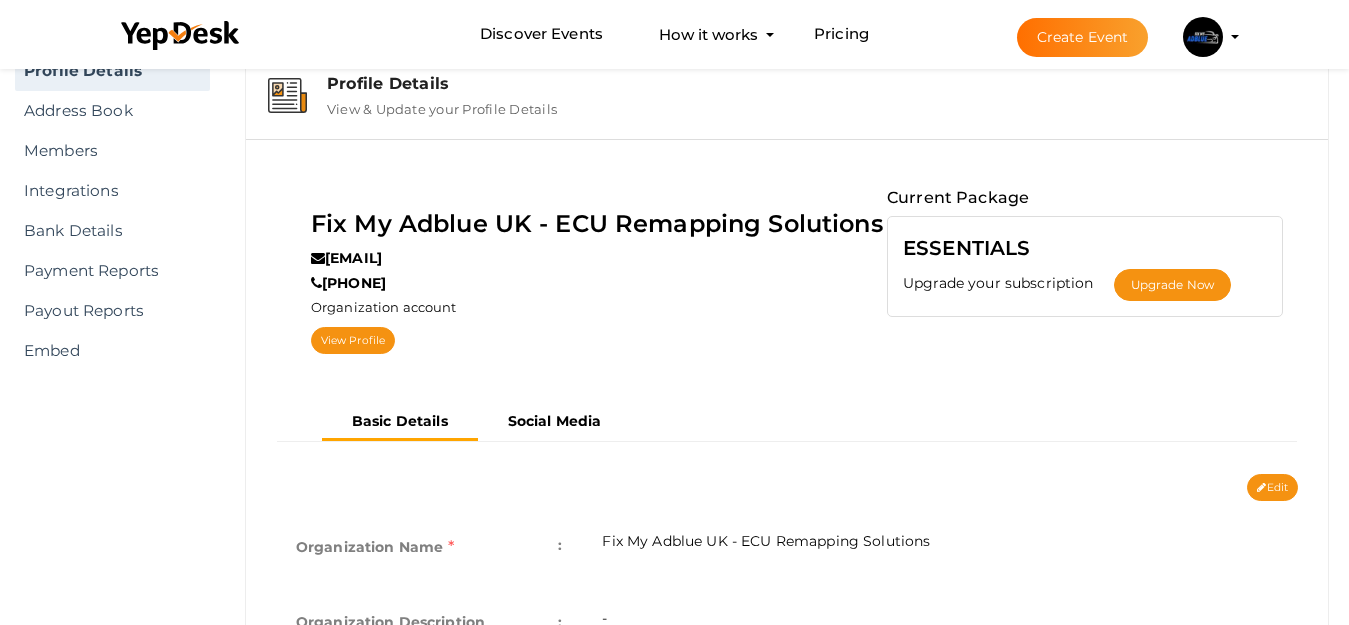 scroll, scrollTop: 64, scrollLeft: 0, axis: vertical 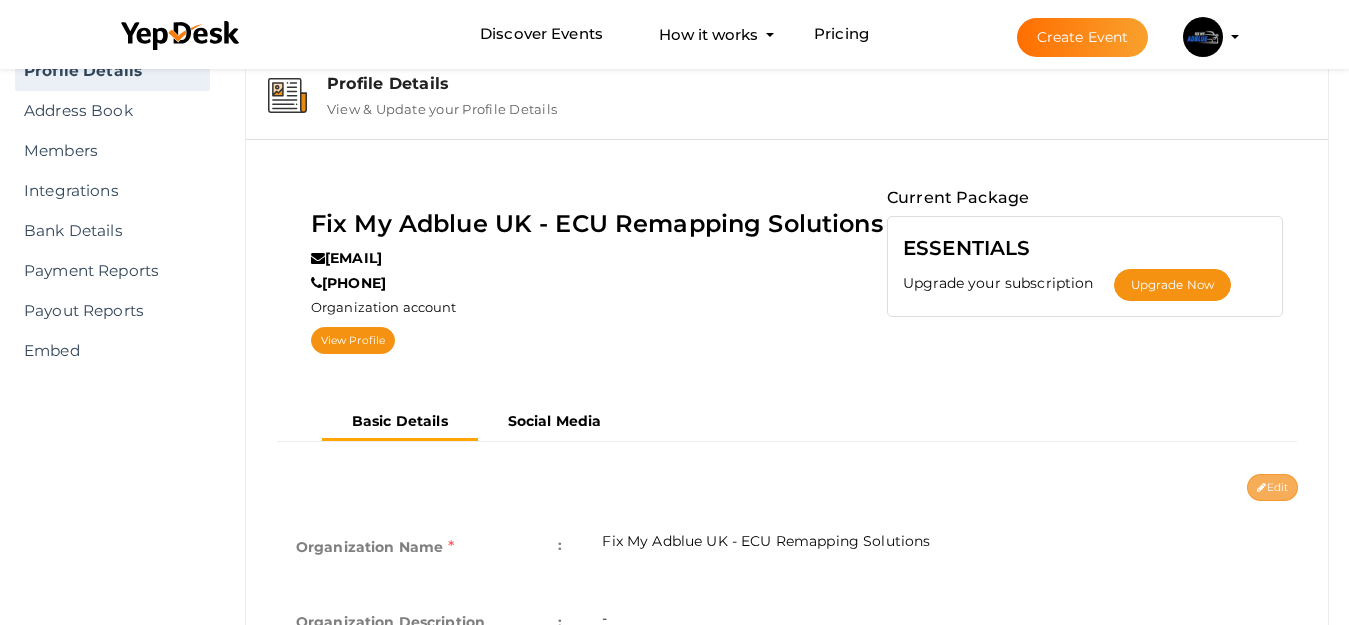 click at bounding box center [1261, 488] 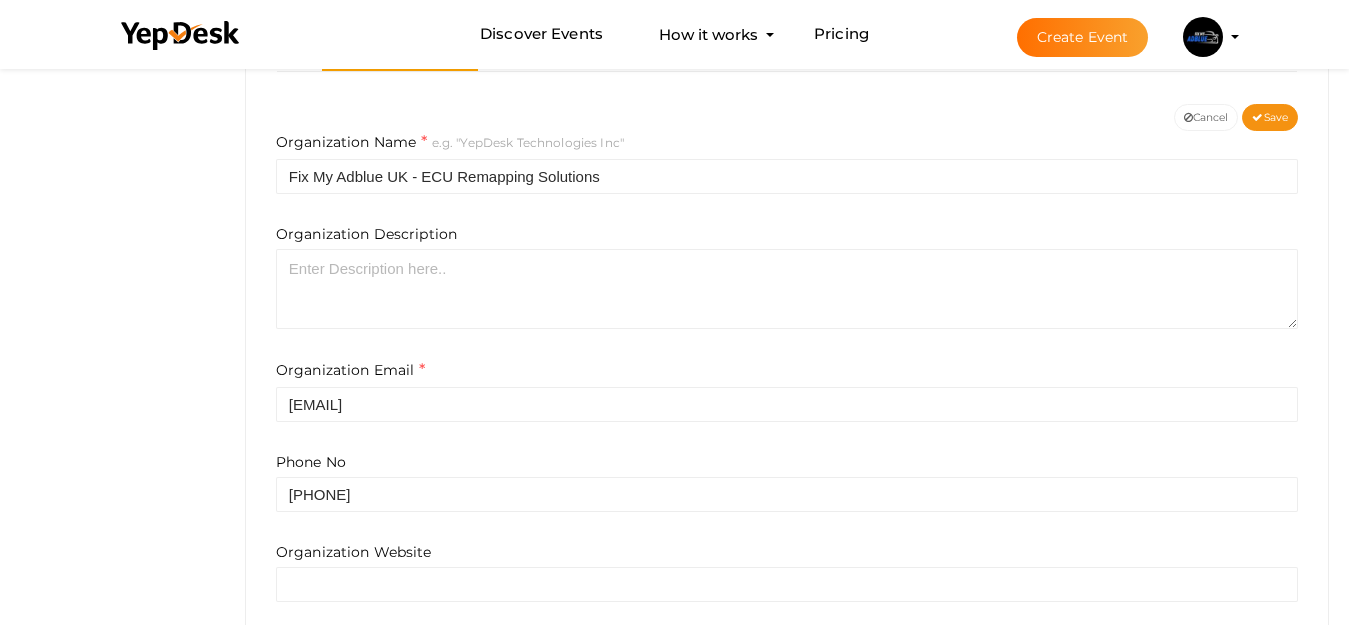 scroll, scrollTop: 464, scrollLeft: 0, axis: vertical 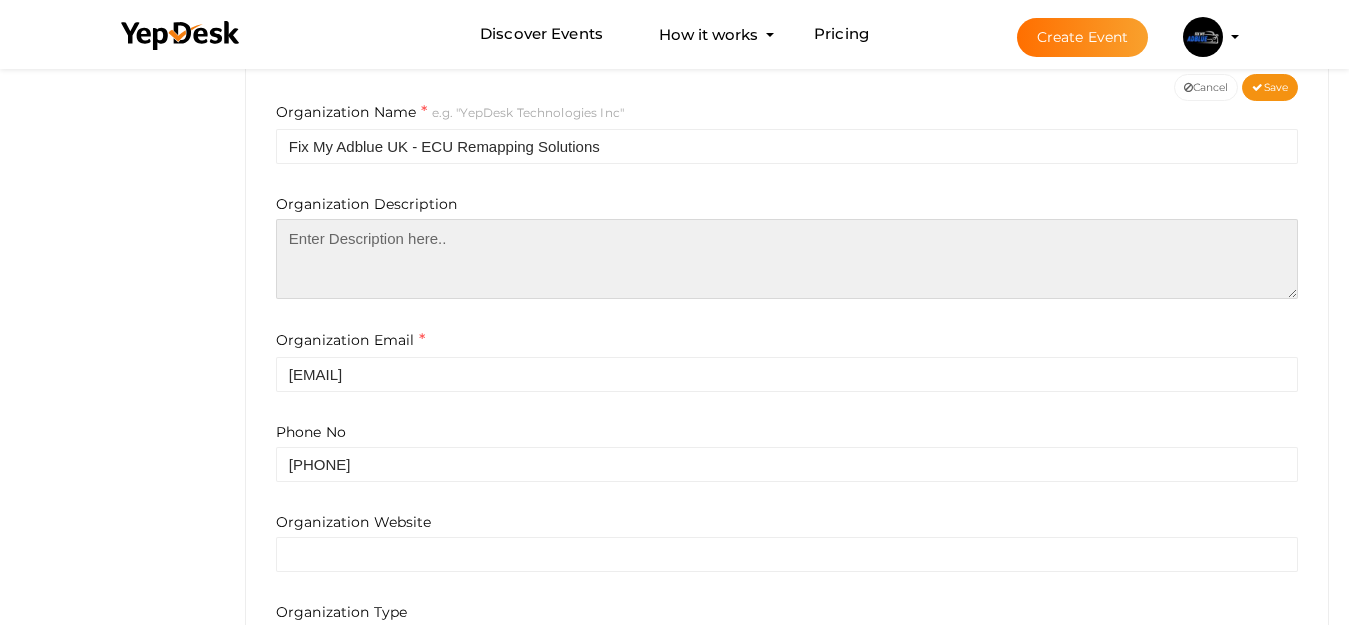 click at bounding box center (787, 259) 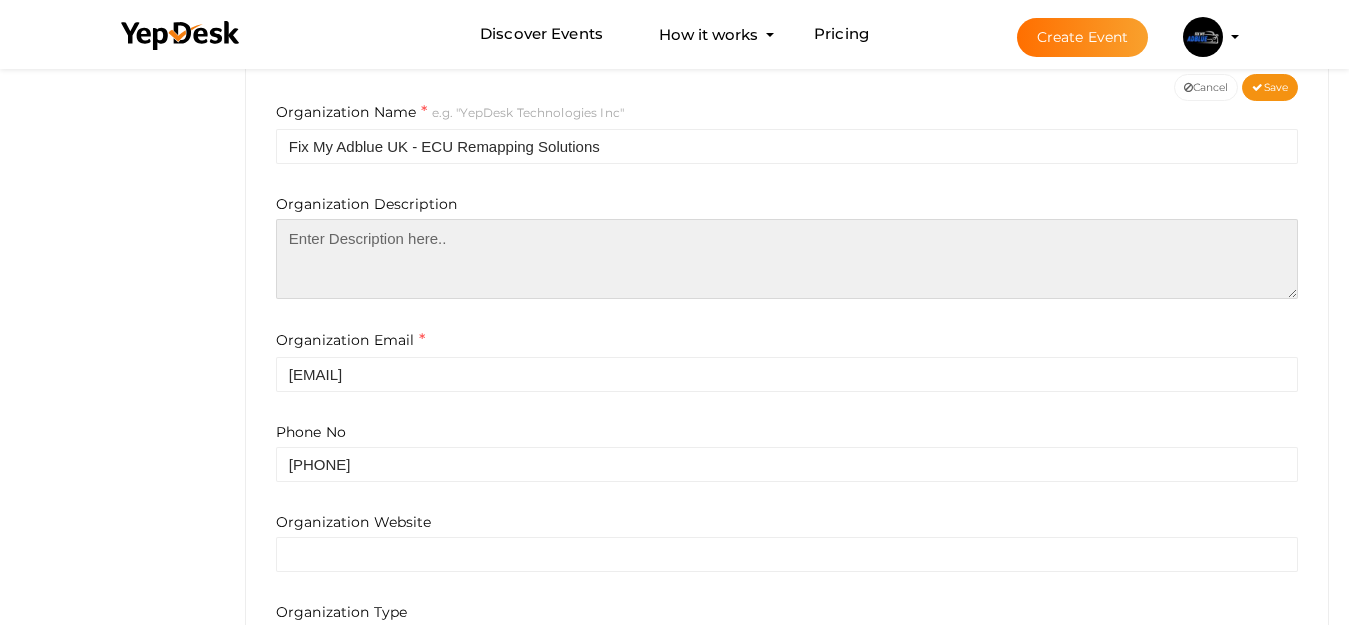 paste on "At Fix My AdBlue UK, we specialise in resolving AdBlue and NOx sensor issues, ensuring your vehicle operates without warning lights, system faults, or countdown alerts. Our expert technicians offer professional diagnostics, remapping, and repair services, providing a 100% guaranteed fix to prevent future problems.
We cover most of England and Wales with our fully mobile service, bringing expert repairs directly to your location—whether at home, work, or on the roadside.
Need urgent assistance? We also provide a same-day emergency call-out service for immediate support. Our Services ✅ <a href="https://fixmyadblue.co.uk/">AdBlue System Repairs</a> ✅ NOx Sensor Diagnostics &  Repair ✅ SCR (Selective Catalytic Reduction) System Fixes ✅ AdBlue Warning Light & Countdown Reset Business Category Vehicle Repair Business Hours 🕗 Open 7 Days a Week ⏰ 8:00 AM – 9:00 PM (Monday to Sunday)" 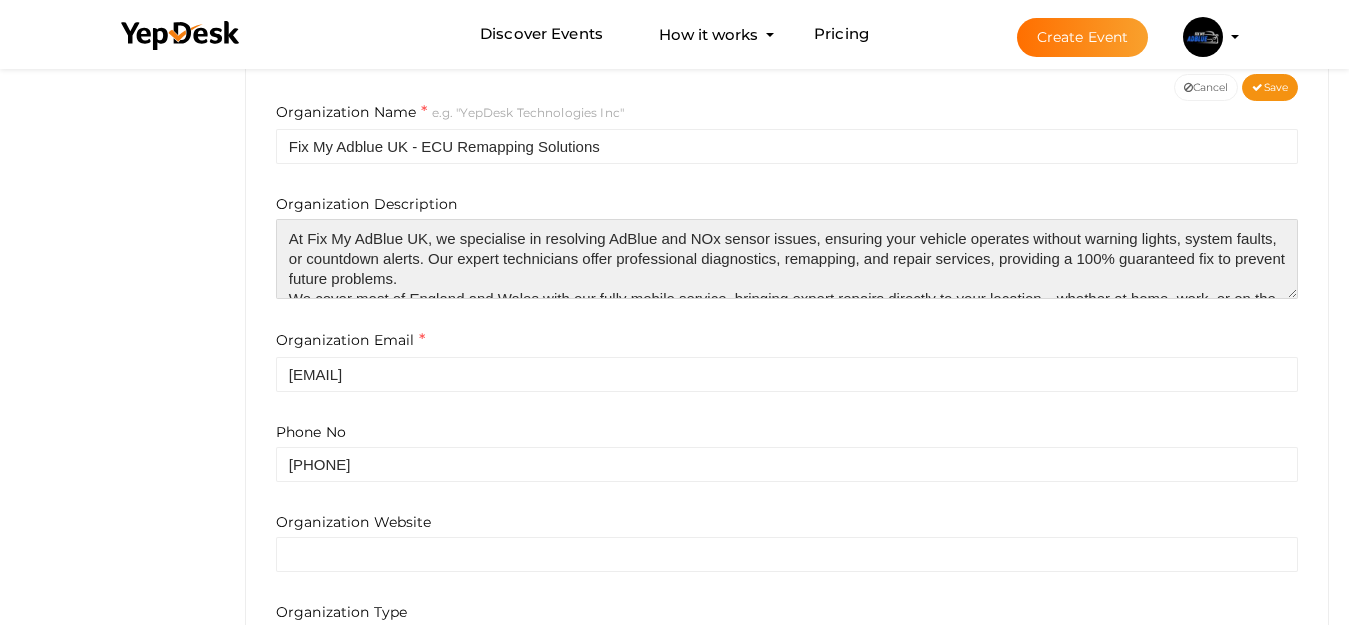 scroll, scrollTop: 129, scrollLeft: 0, axis: vertical 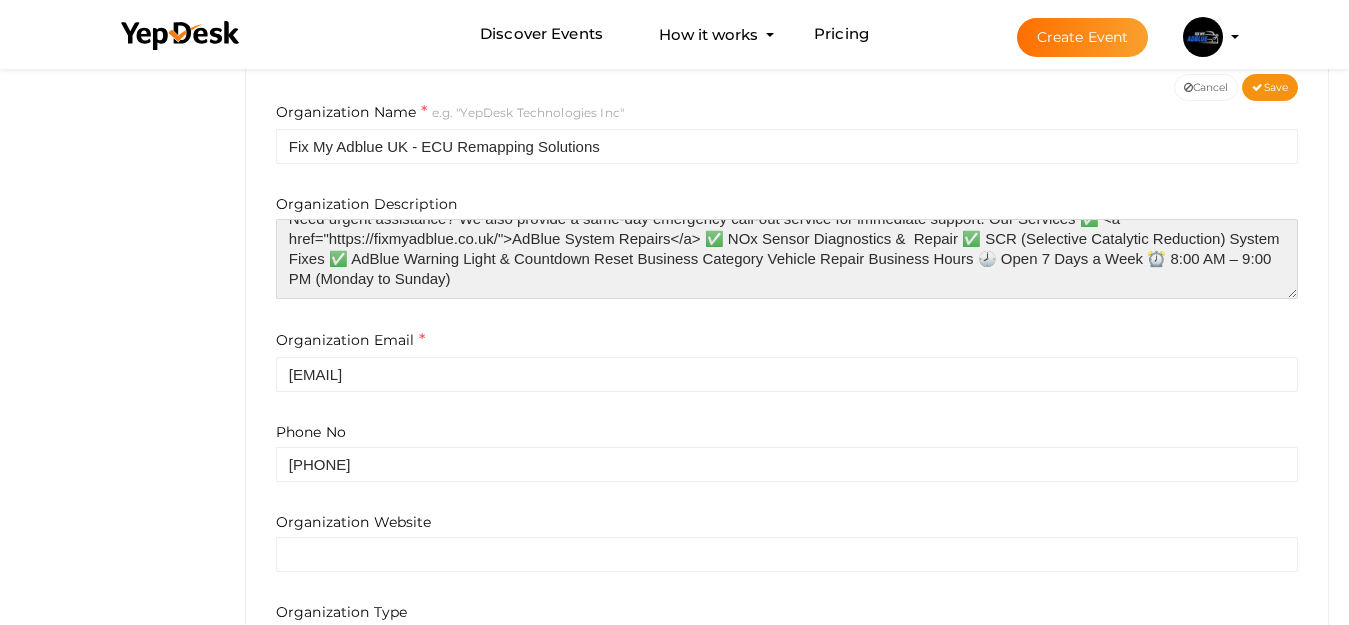 type on "At Fix My AdBlue UK, we specialise in resolving AdBlue and NOx sensor issues, ensuring your vehicle operates without warning lights, system faults, or countdown alerts. Our expert technicians offer professional diagnostics, remapping, and repair services, providing a 100% guaranteed fix to prevent future problems.
We cover most of England and Wales with our fully mobile service, bringing expert repairs directly to your location—whether at home, work, or on the roadside.
Need urgent assistance? We also provide a same-day emergency call-out service for immediate support. Our Services ✅ <a href="https://fixmyadblue.co.uk/">AdBlue System Repairs</a> ✅ NOx Sensor Diagnostics &  Repair ✅ SCR (Selective Catalytic Reduction) System Fixes ✅ AdBlue Warning Light & Countdown Reset Business Category Vehicle Repair Business Hours 🕗 Open 7 Days a Week ⏰ 8:00 AM – 9:00 PM (Monday to Sunday)" 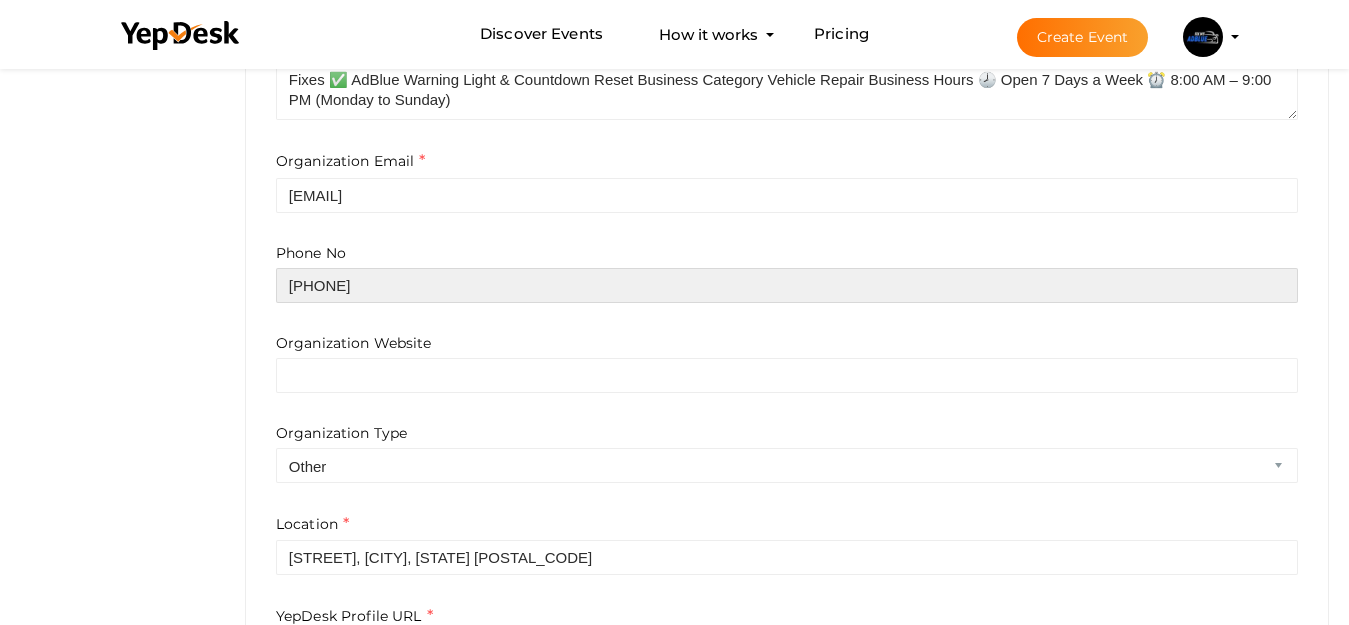 scroll, scrollTop: 664, scrollLeft: 0, axis: vertical 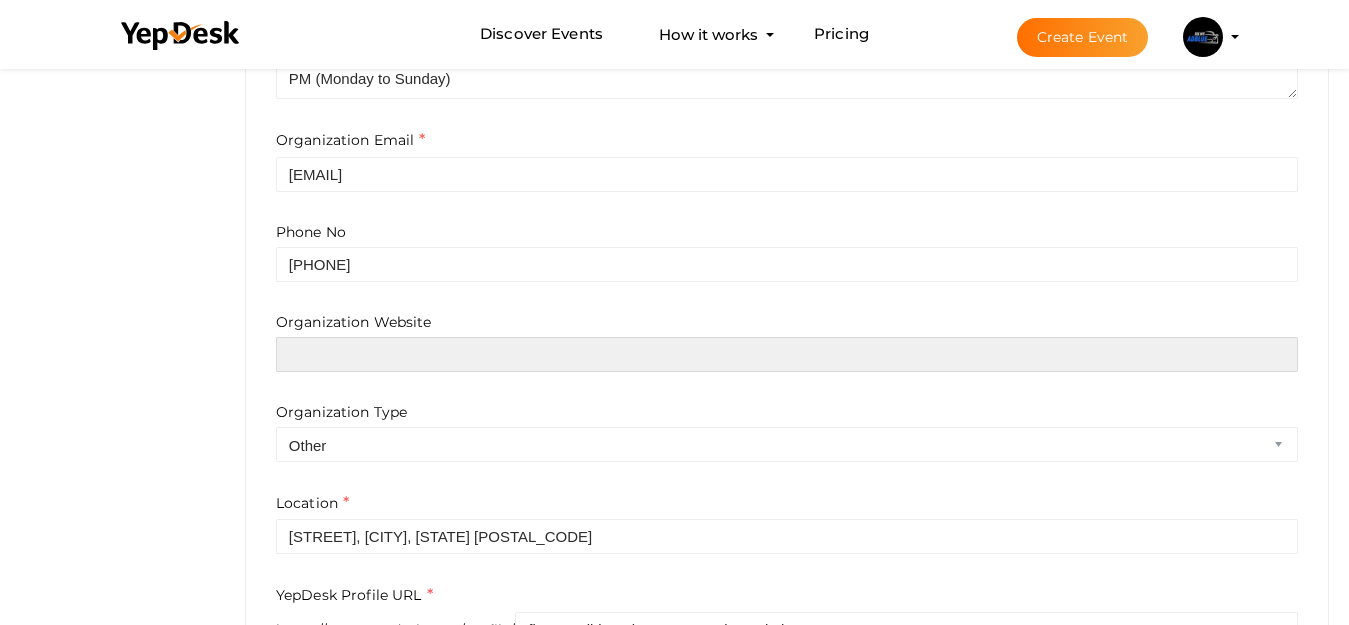 paste on "https://fixmyadblue.co.uk/" 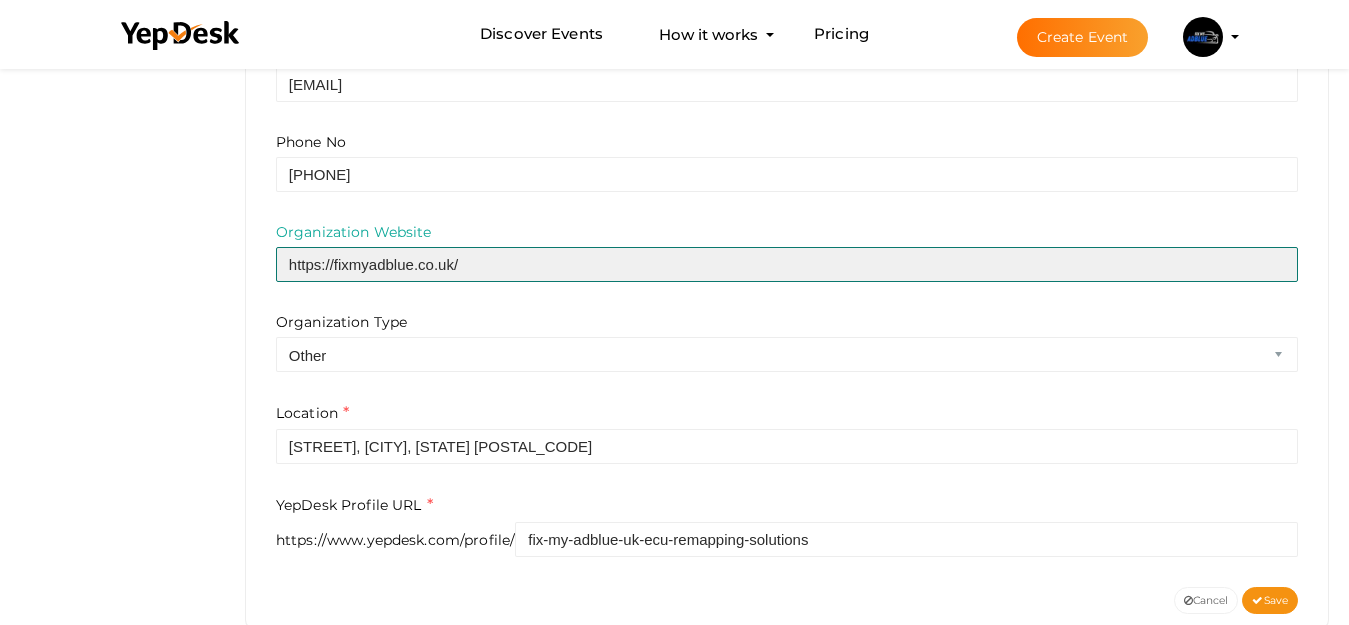 scroll, scrollTop: 799, scrollLeft: 0, axis: vertical 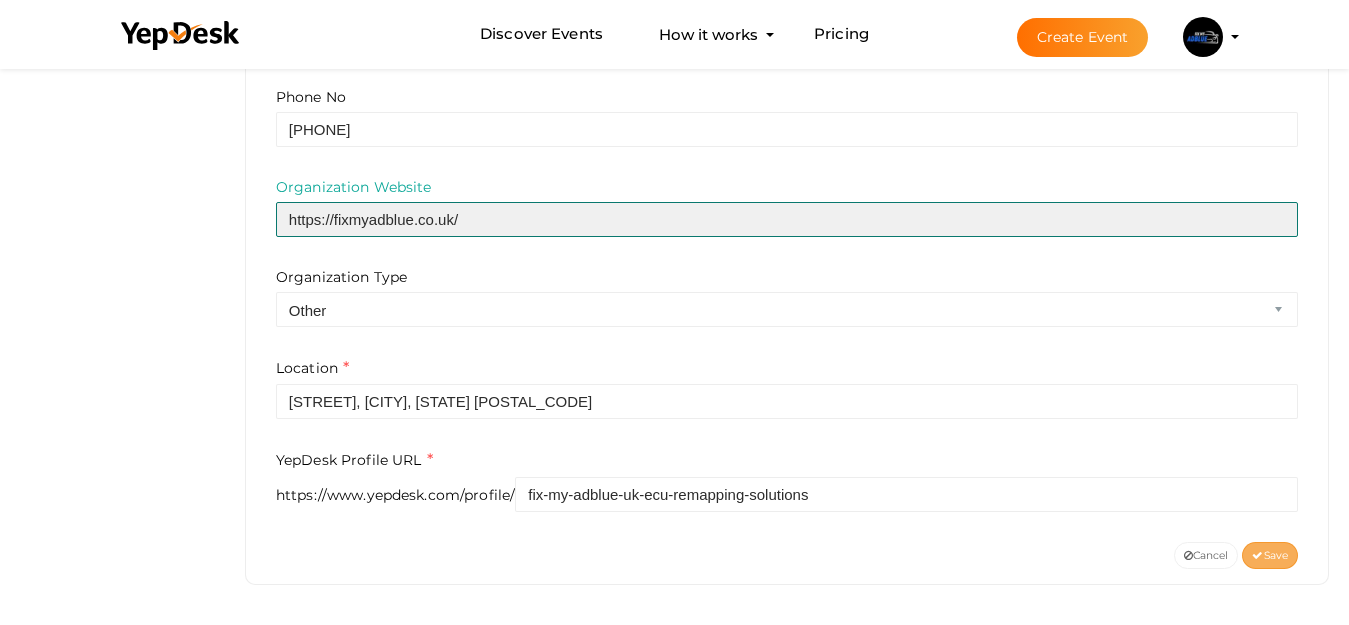 type on "https://fixmyadblue.co.uk/" 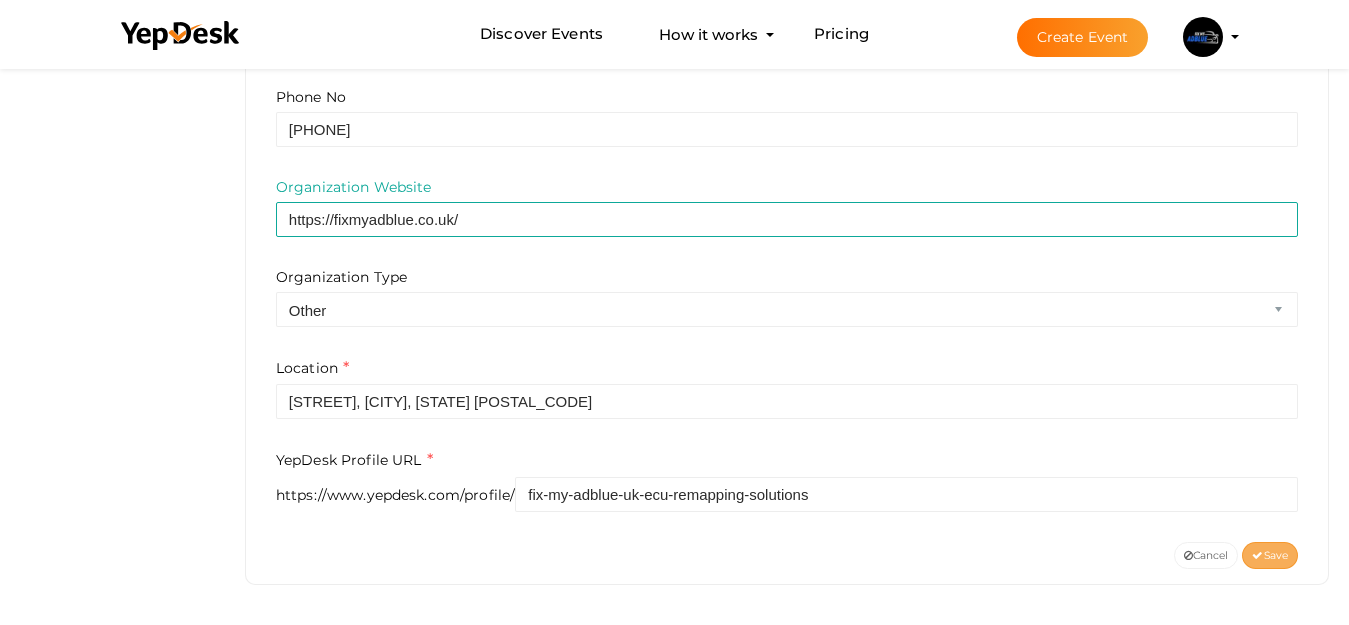 click on "Save" at bounding box center (1270, 555) 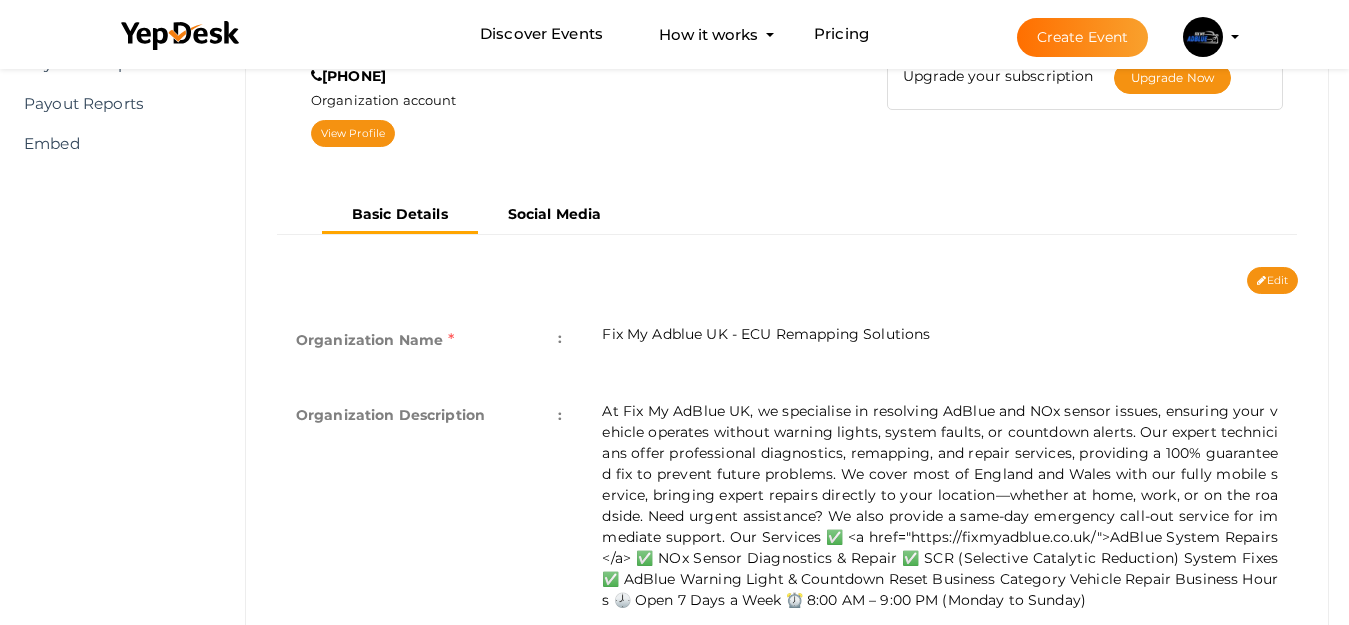 scroll, scrollTop: 194, scrollLeft: 0, axis: vertical 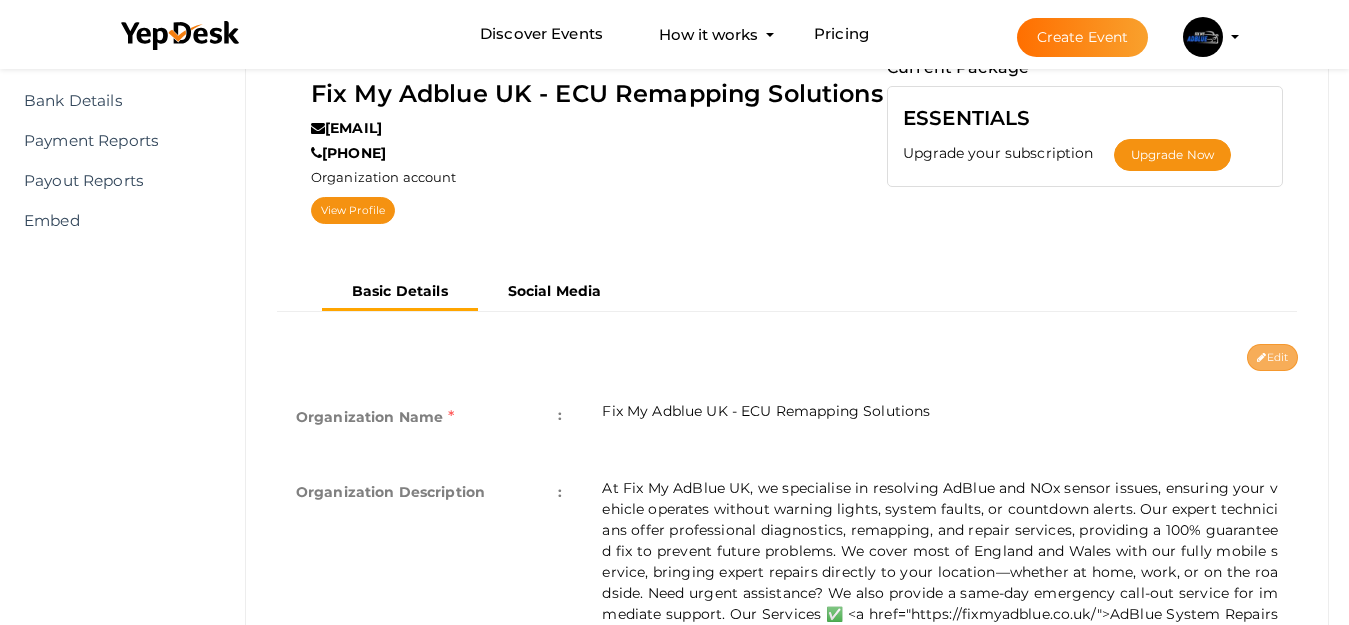 click on "Edit" at bounding box center [1272, 357] 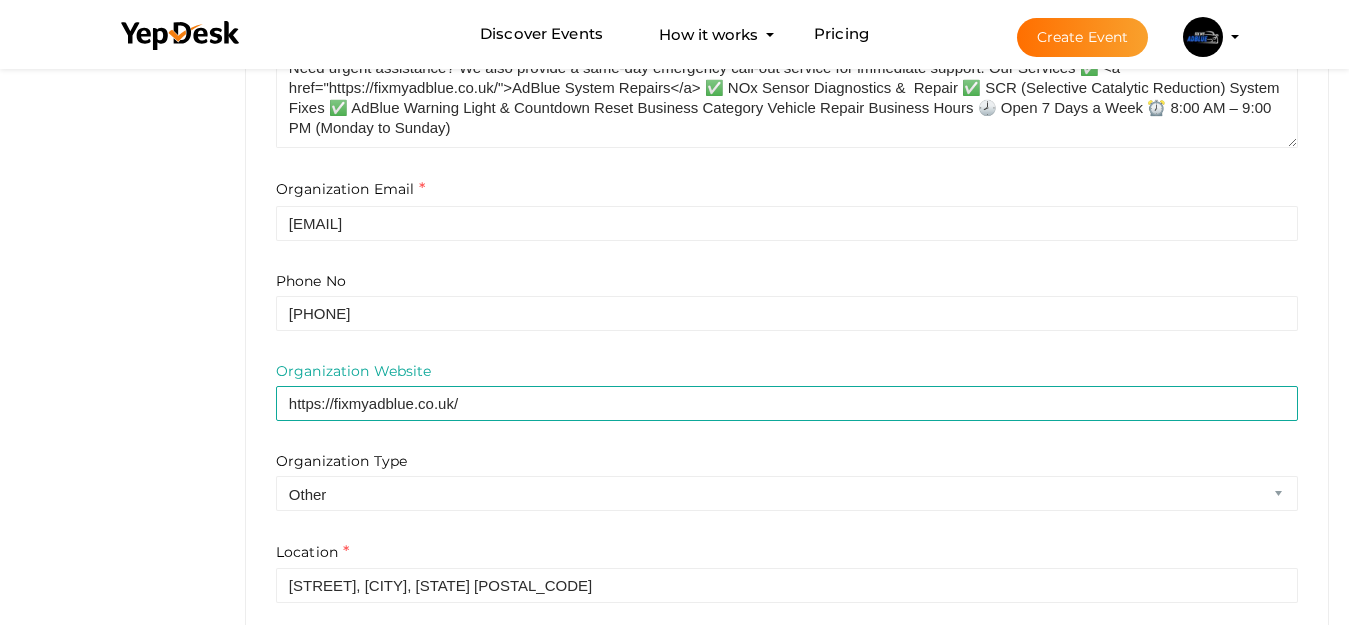 scroll, scrollTop: 599, scrollLeft: 0, axis: vertical 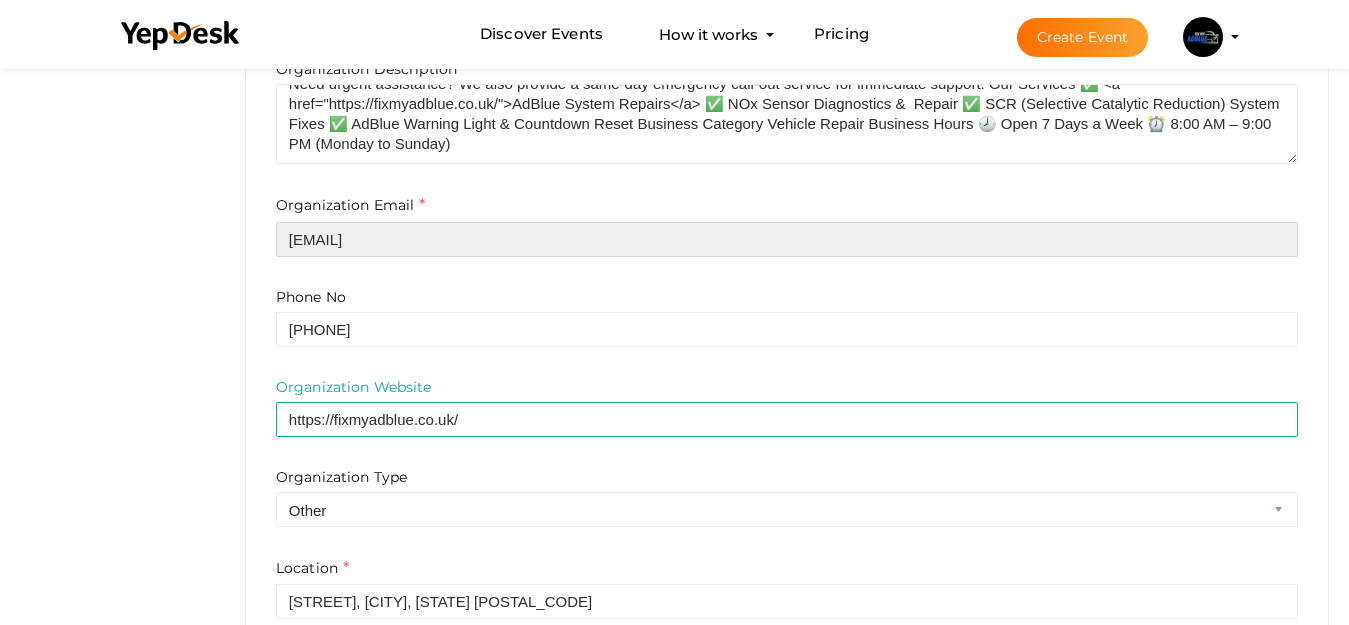 click on "[EMAIL]" at bounding box center (787, 239) 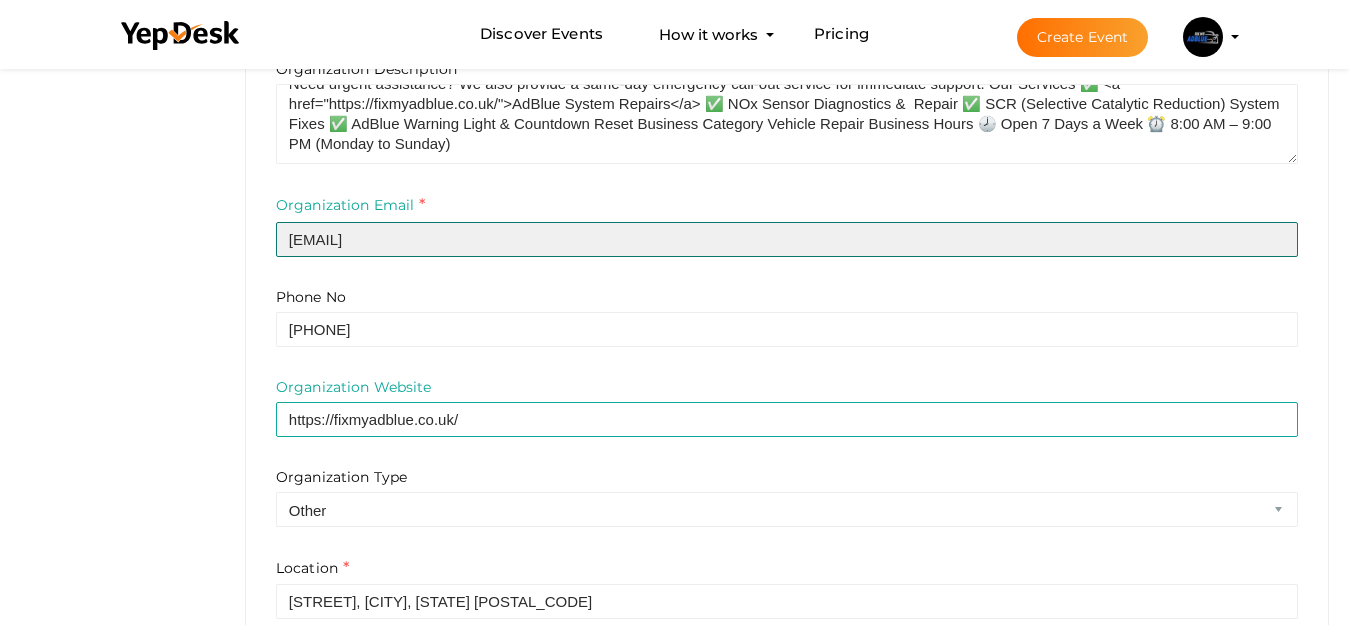 scroll, scrollTop: 799, scrollLeft: 0, axis: vertical 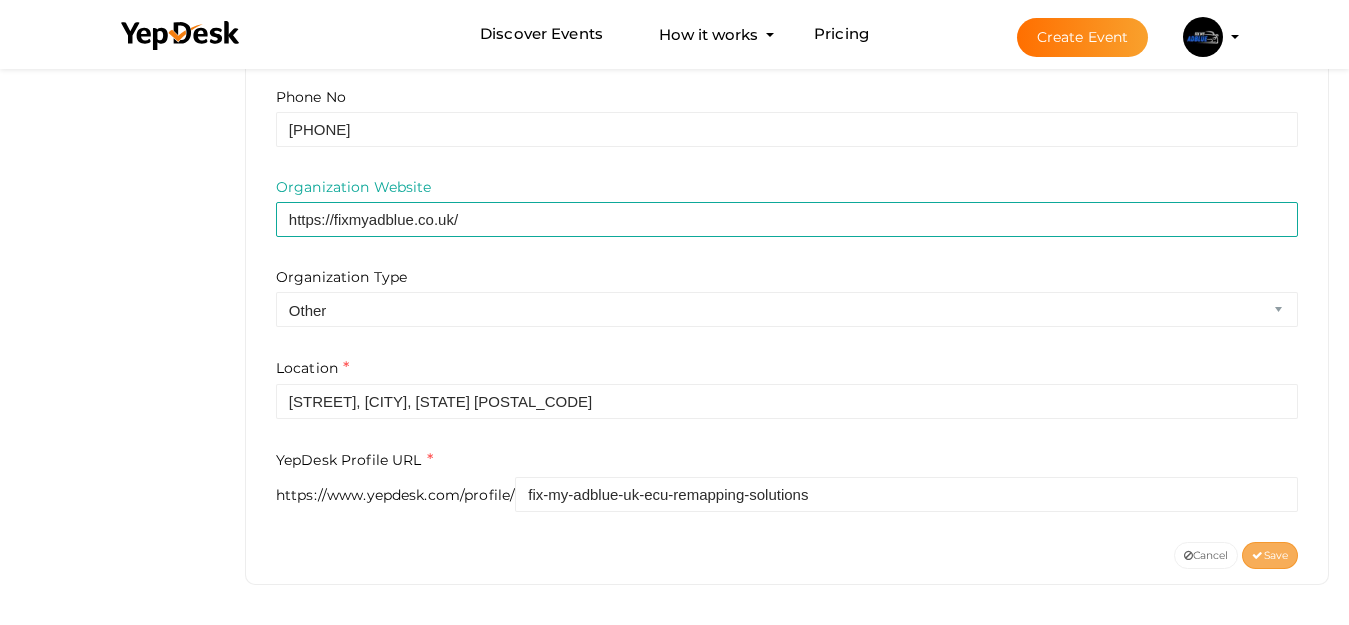 type on "[EMAIL]" 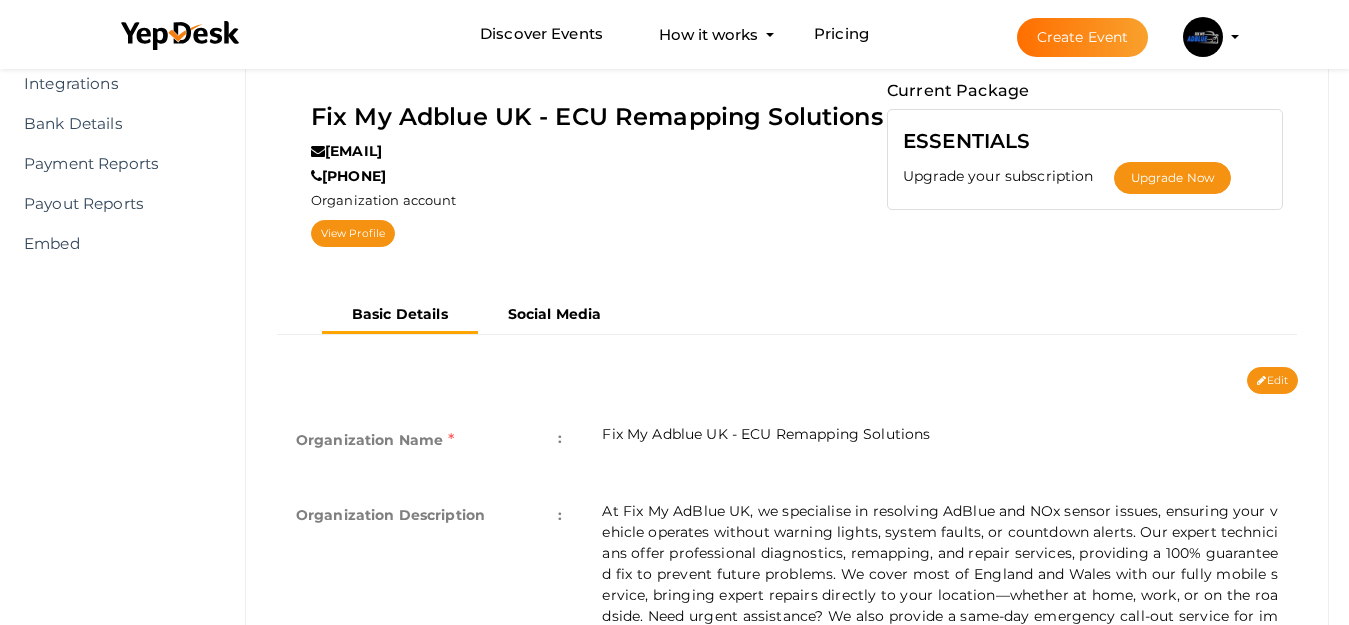 scroll, scrollTop: 0, scrollLeft: 0, axis: both 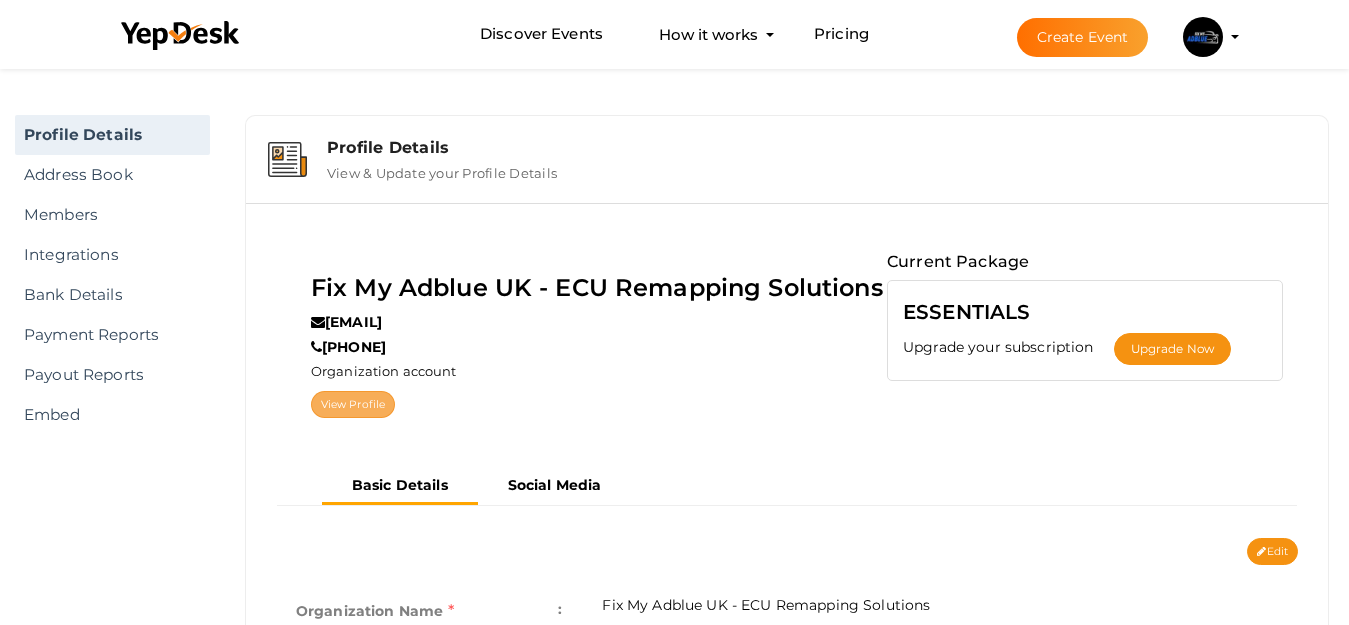 click on "View Profile" at bounding box center [353, 404] 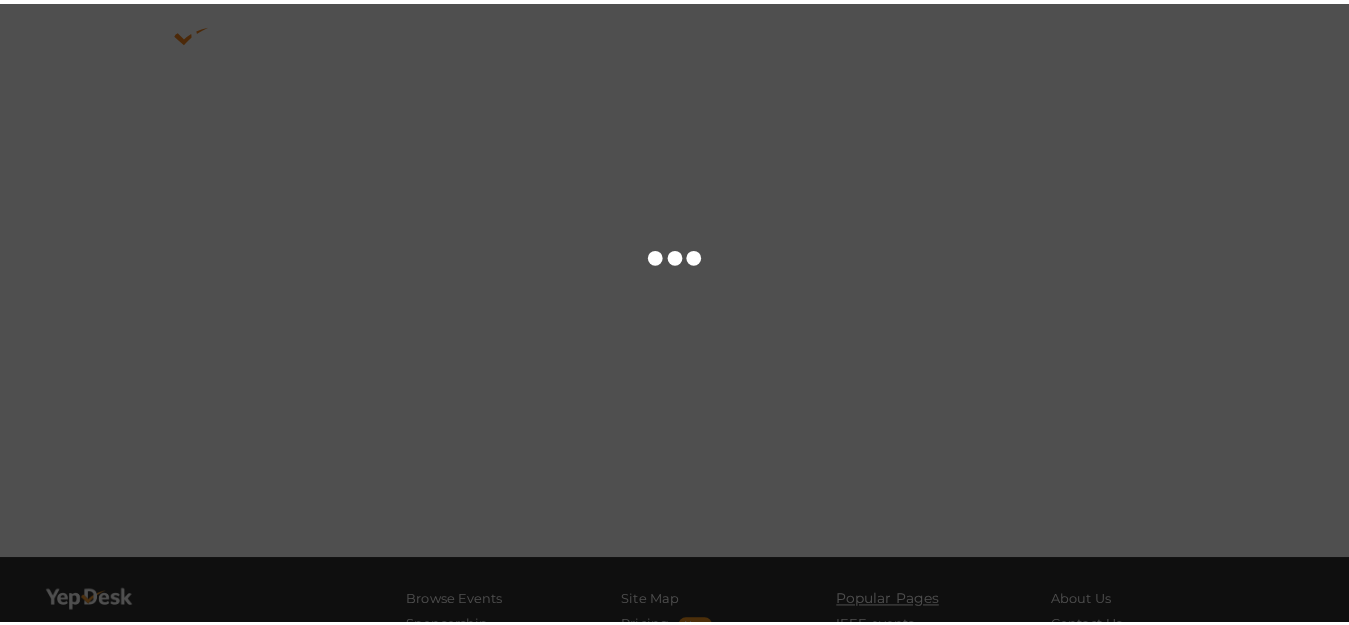 scroll, scrollTop: 0, scrollLeft: 0, axis: both 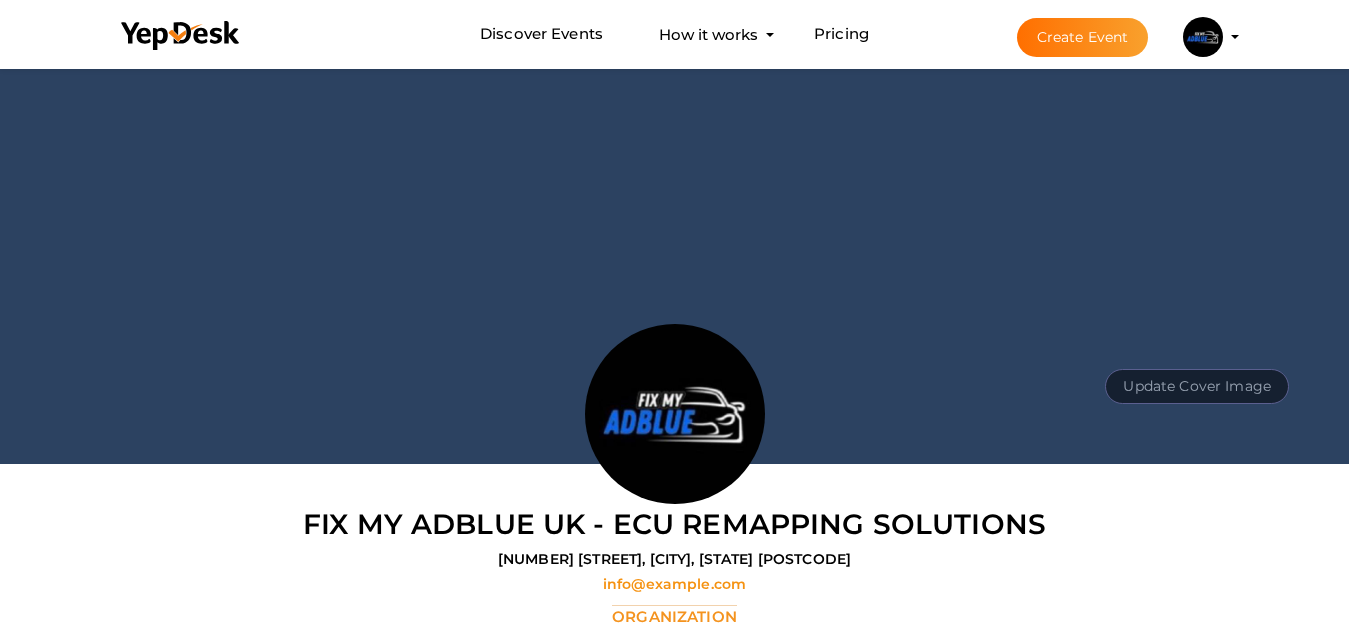 click on "Update
Cover Image" at bounding box center [1197, 386] 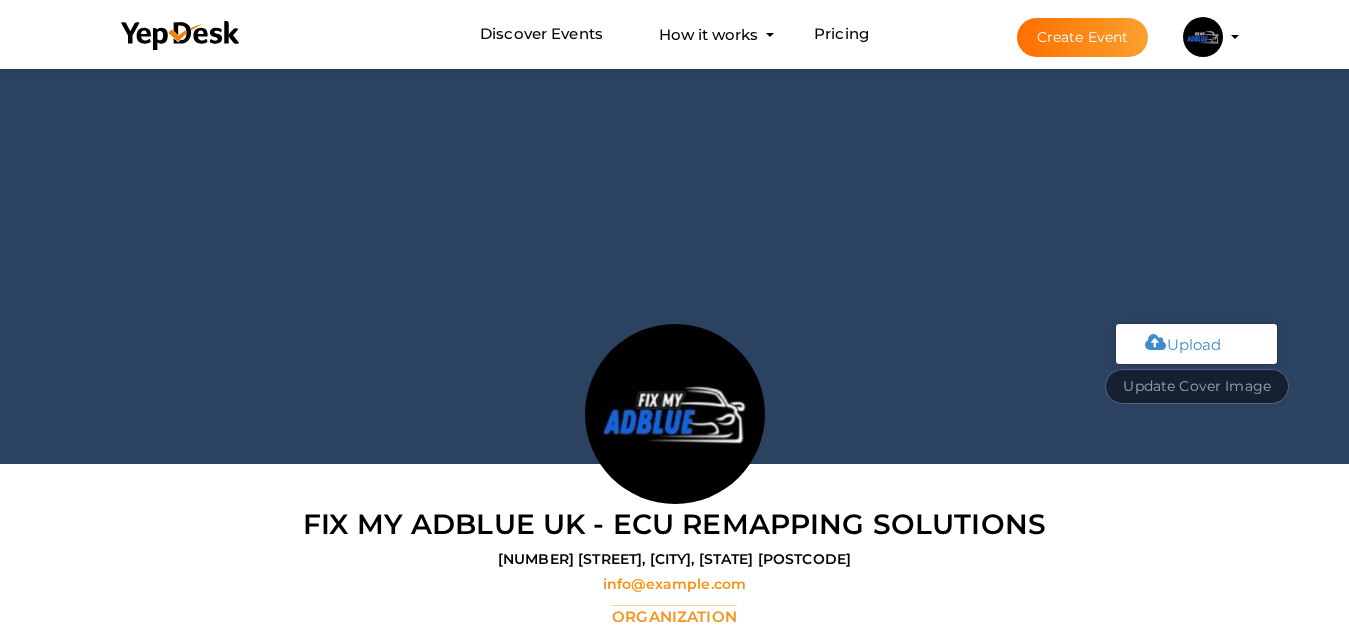 click at bounding box center (1195, 341) 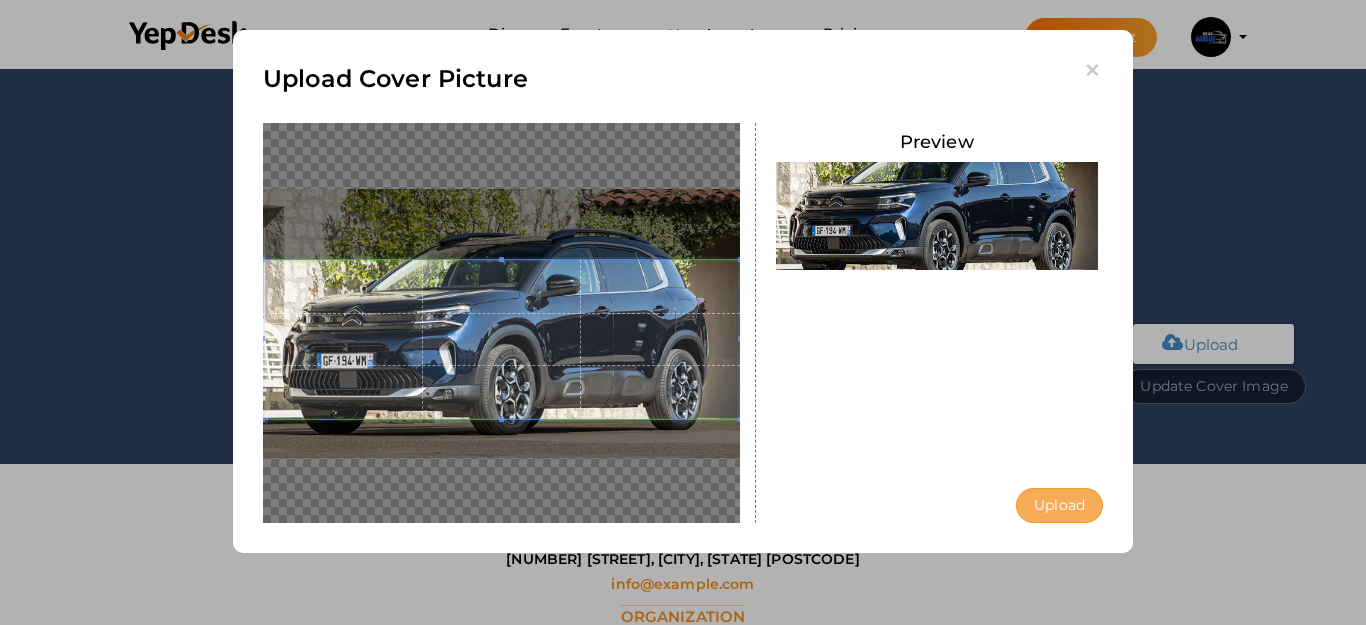 click on "Upload" at bounding box center [1059, 505] 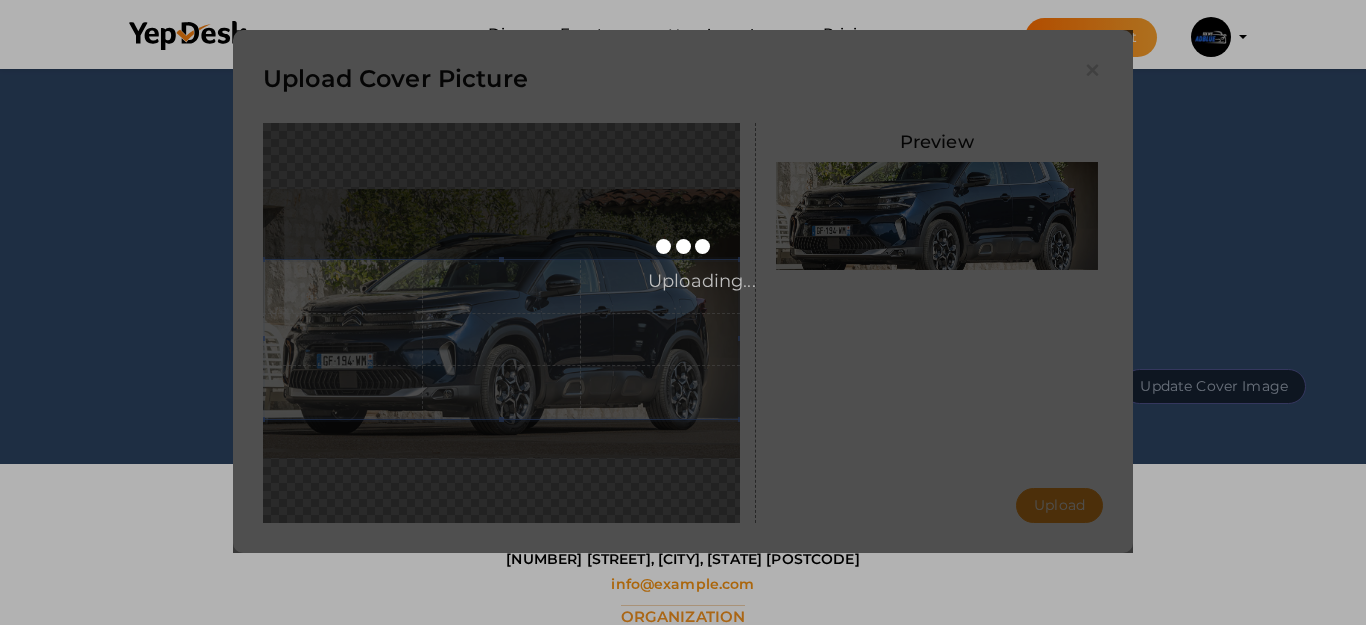 type 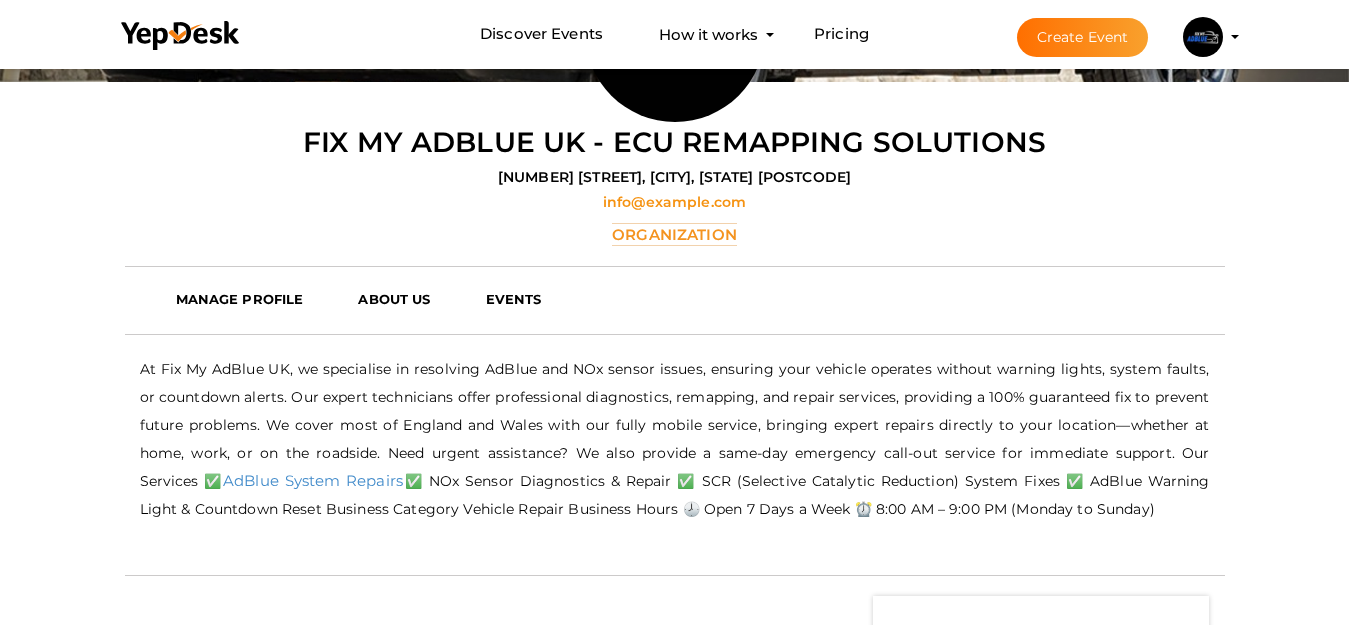 scroll, scrollTop: 400, scrollLeft: 0, axis: vertical 